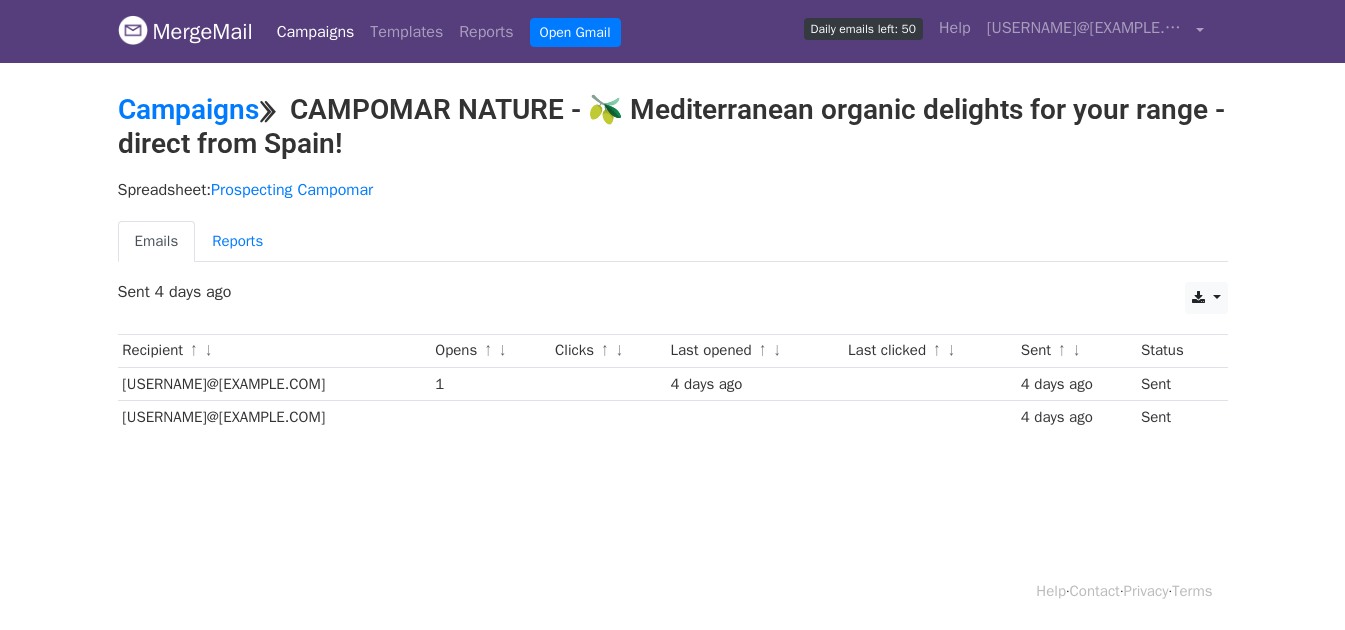 scroll, scrollTop: 0, scrollLeft: 0, axis: both 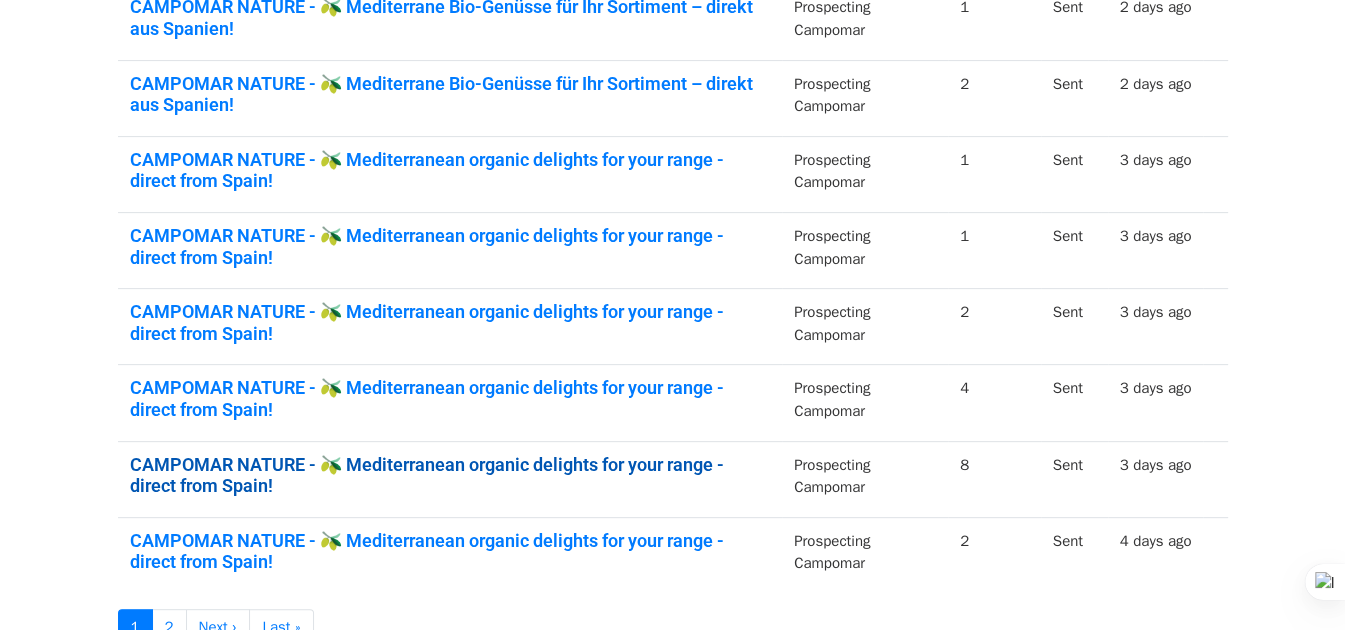 click on "CAMPOMAR NATURE - 🫒 Mediterranean organic delights for your range - direct from Spain!" at bounding box center (450, 475) 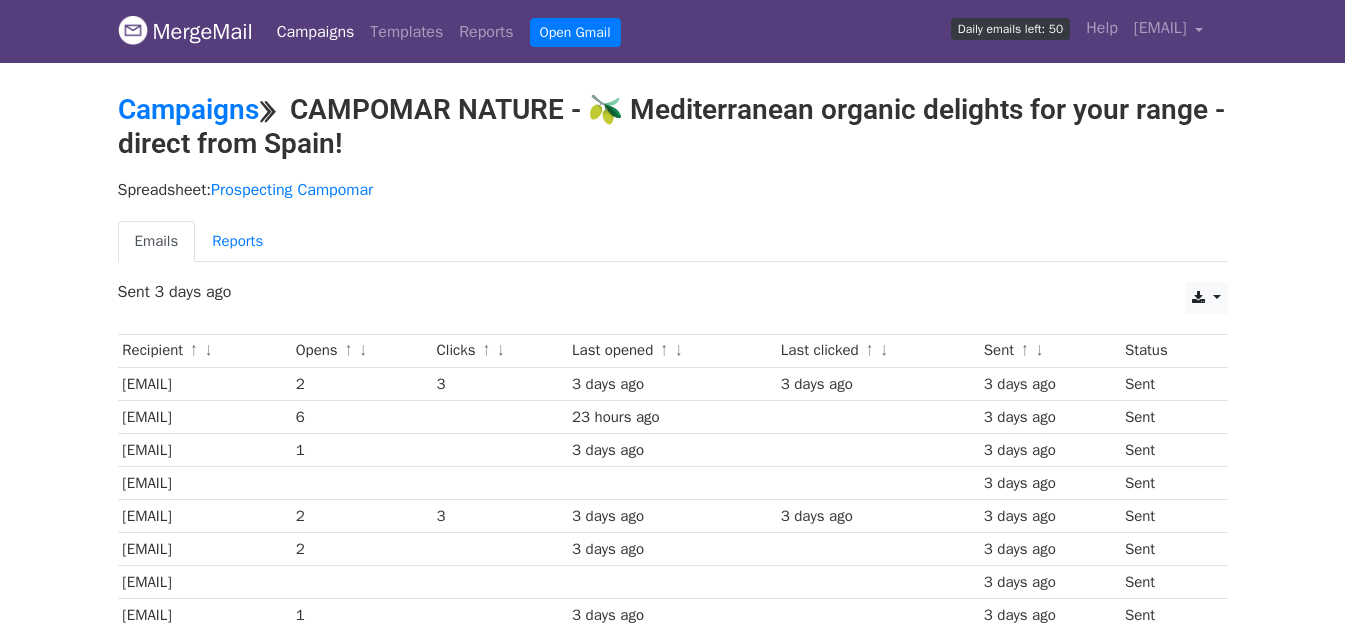 scroll, scrollTop: 0, scrollLeft: 0, axis: both 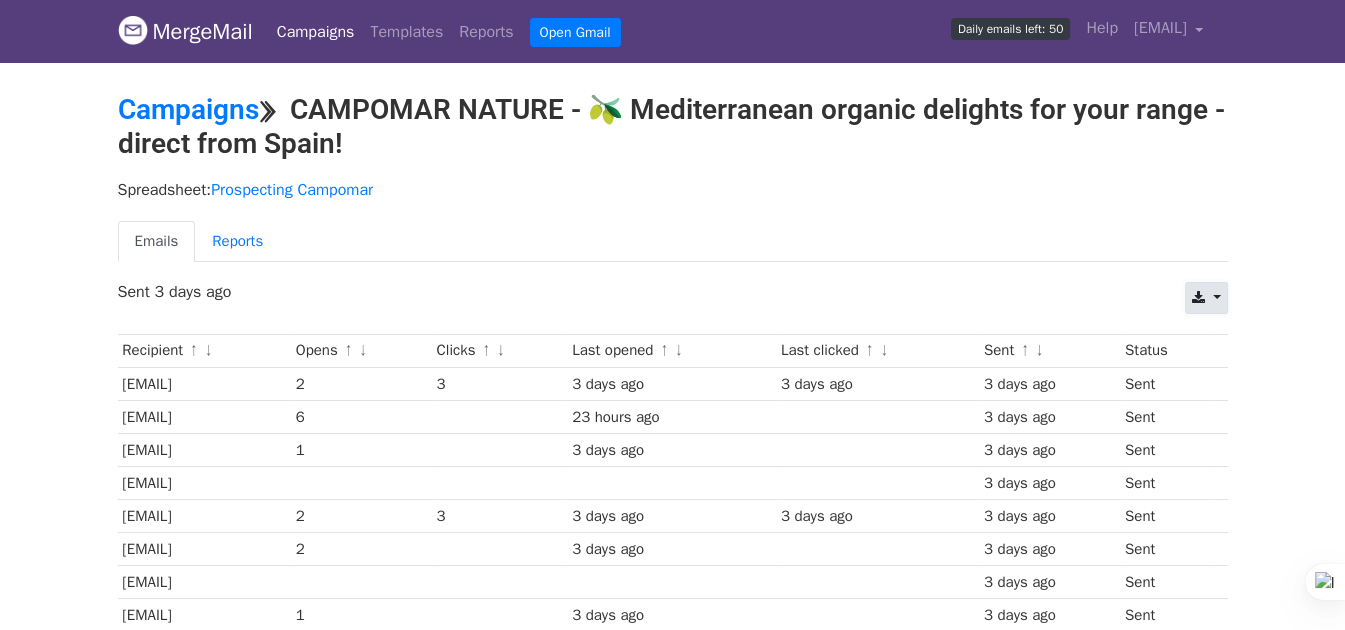 click at bounding box center [1198, 298] 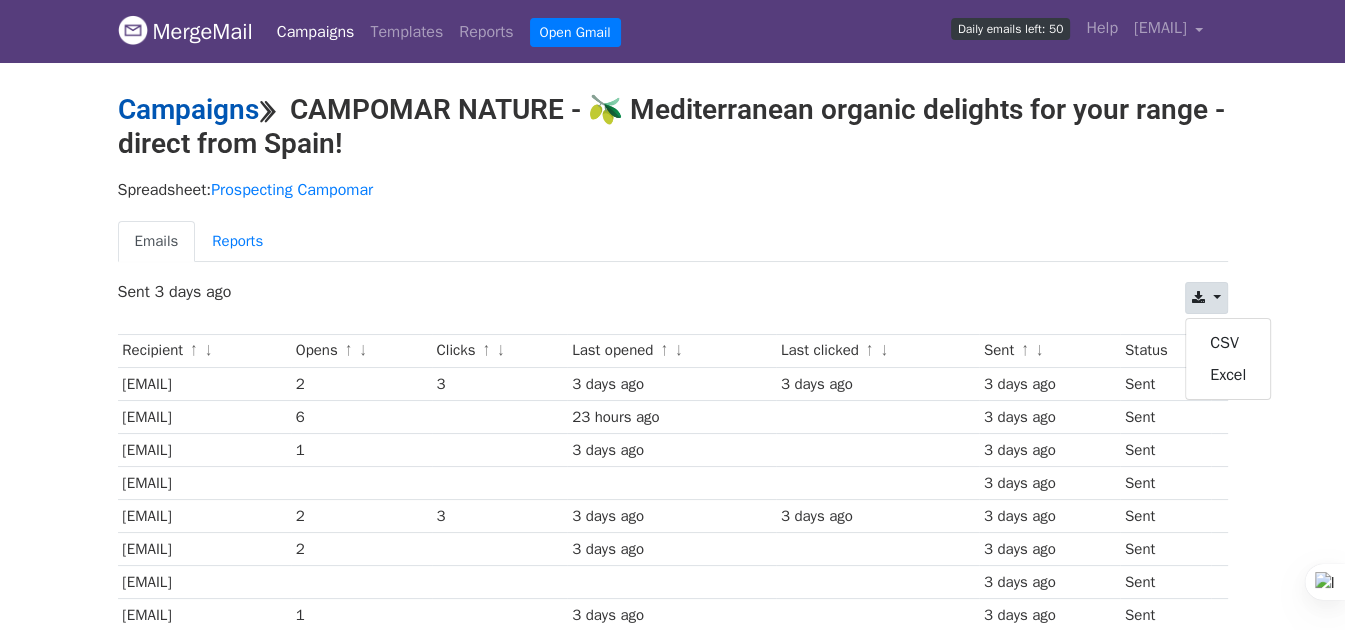 click on "Campaigns" at bounding box center (188, 109) 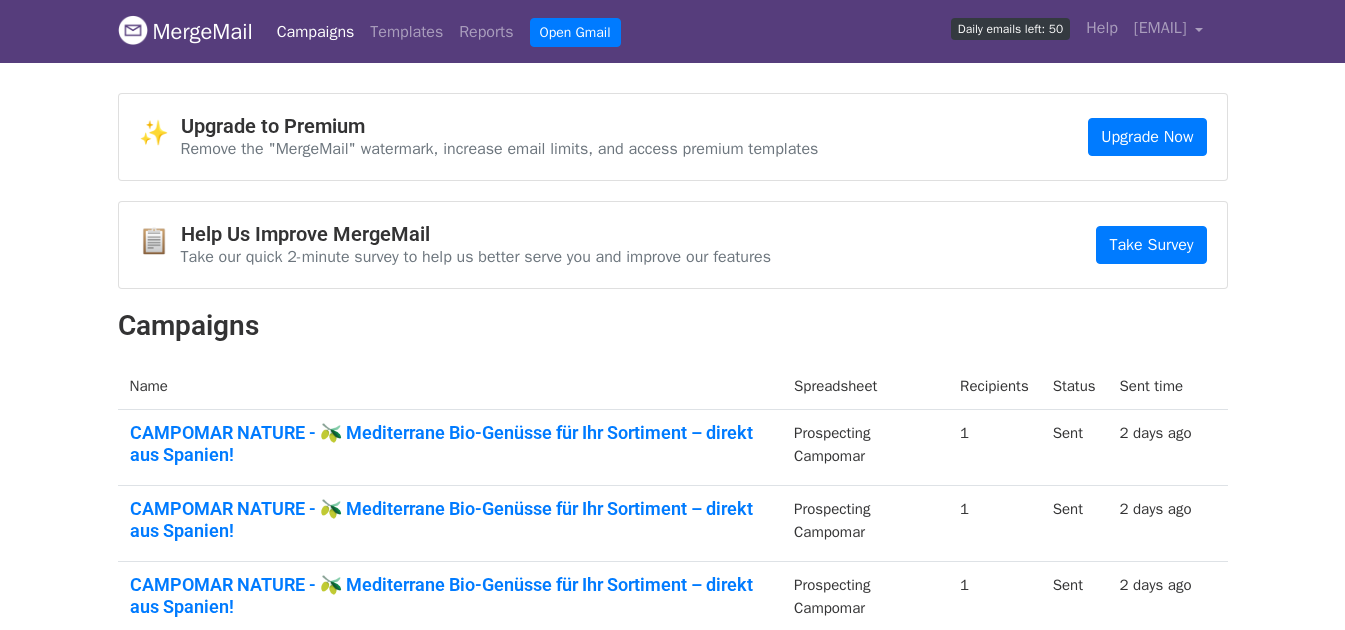 scroll, scrollTop: 0, scrollLeft: 0, axis: both 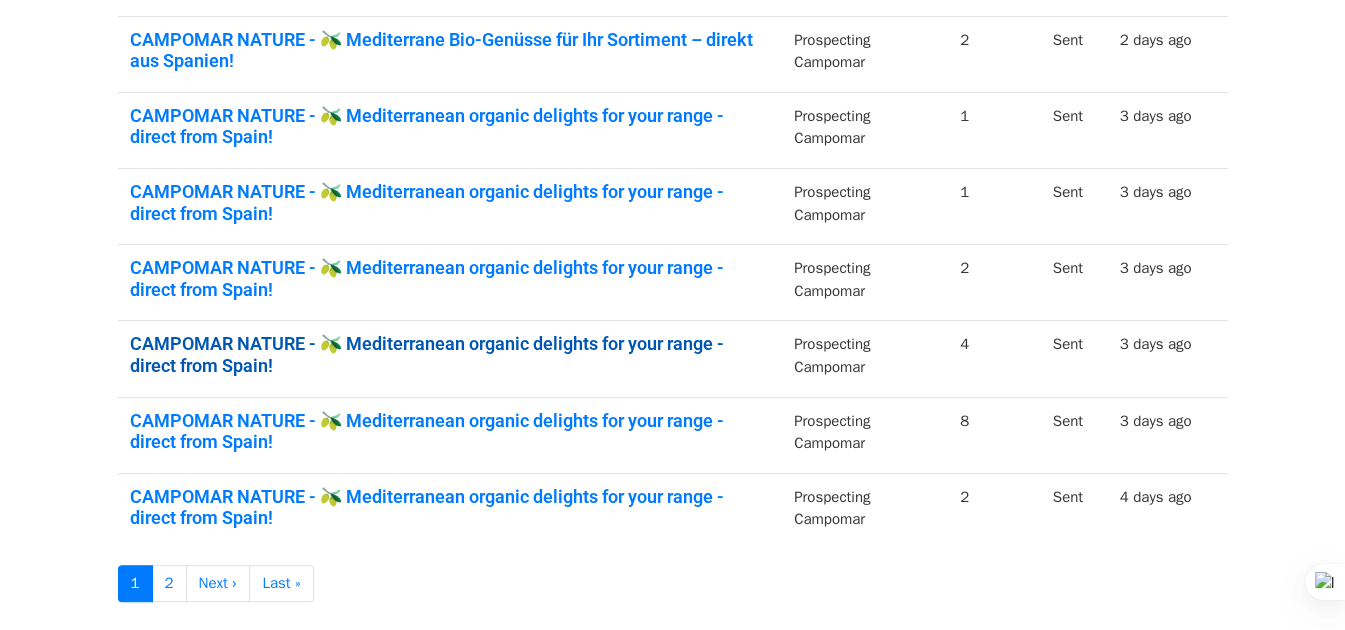 click on "CAMPOMAR NATURE - 🫒 Mediterranean organic delights for your range - direct from Spain!" at bounding box center (450, 354) 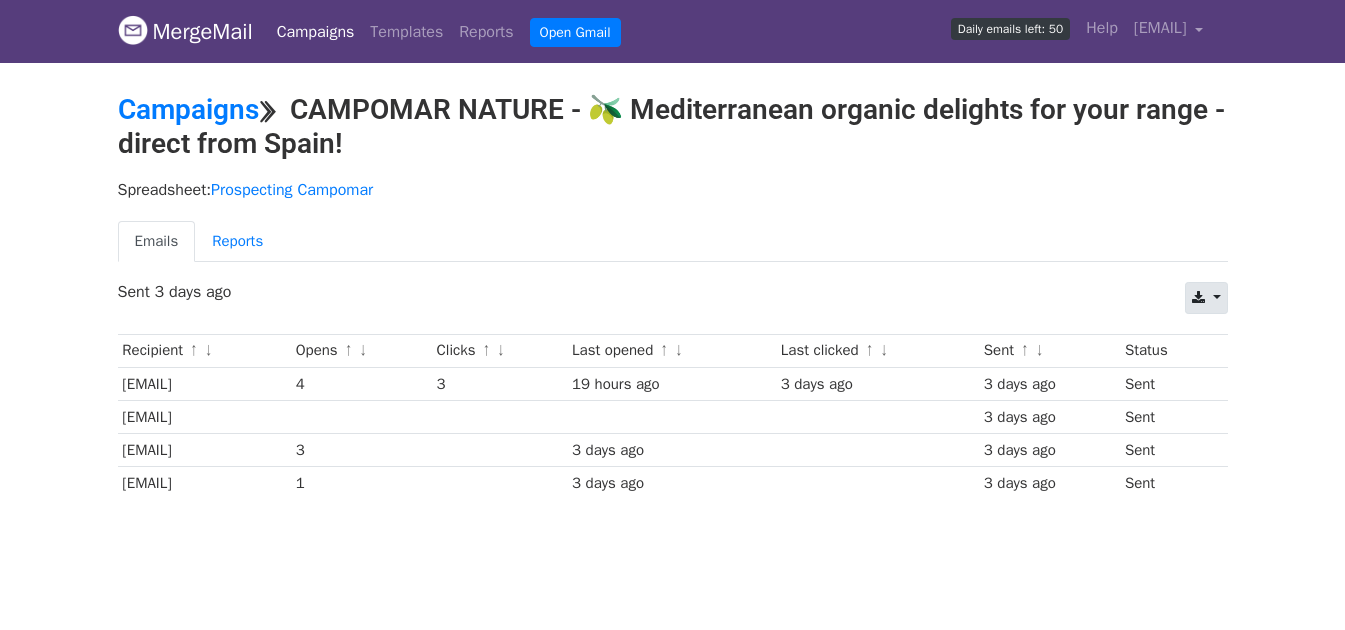 scroll, scrollTop: 0, scrollLeft: 0, axis: both 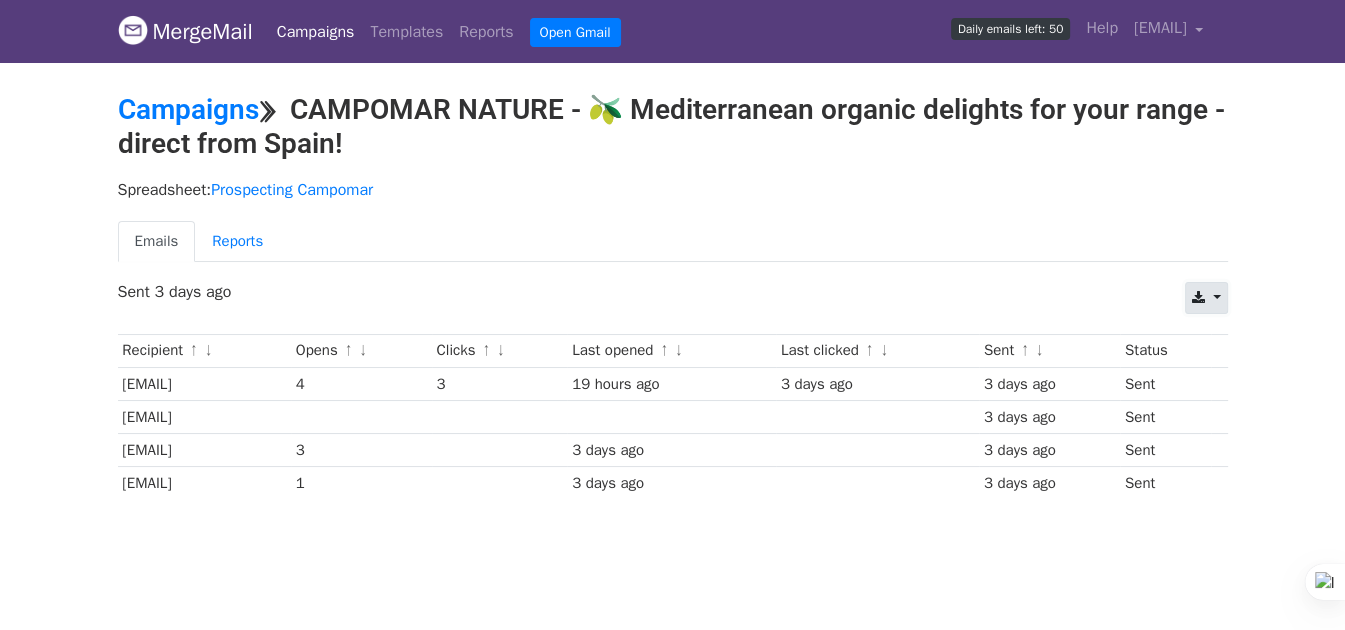 click at bounding box center (1206, 298) 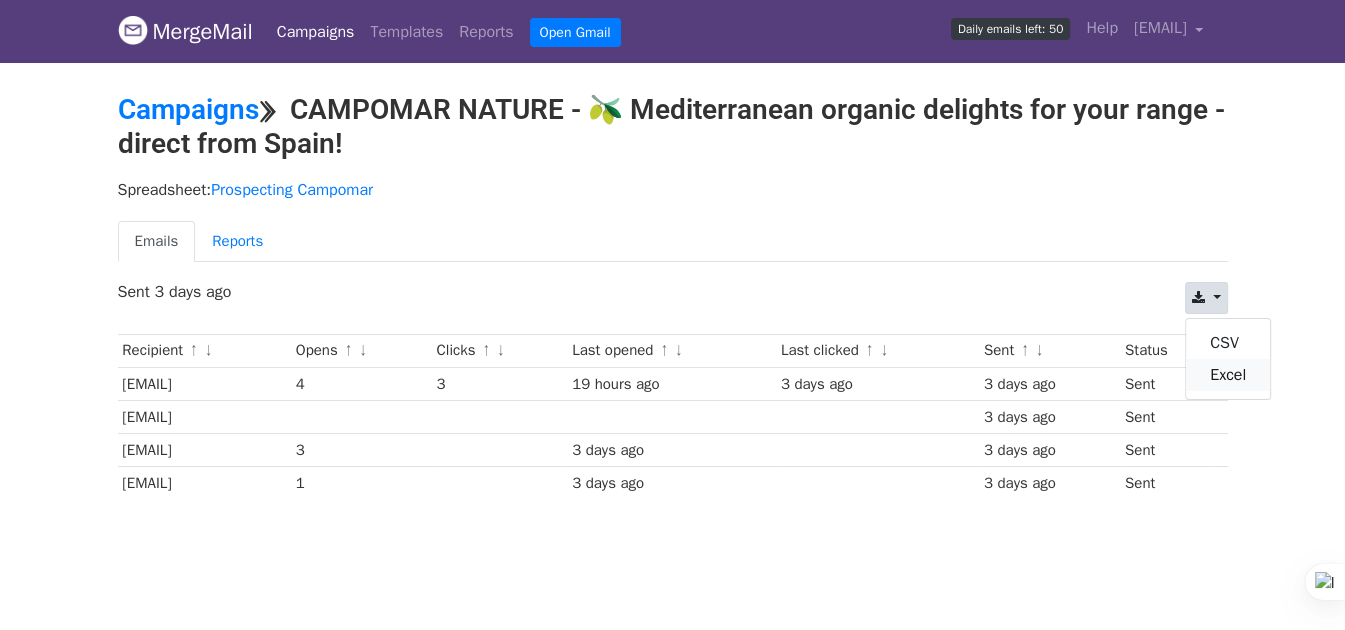 click on "Excel" at bounding box center [1228, 375] 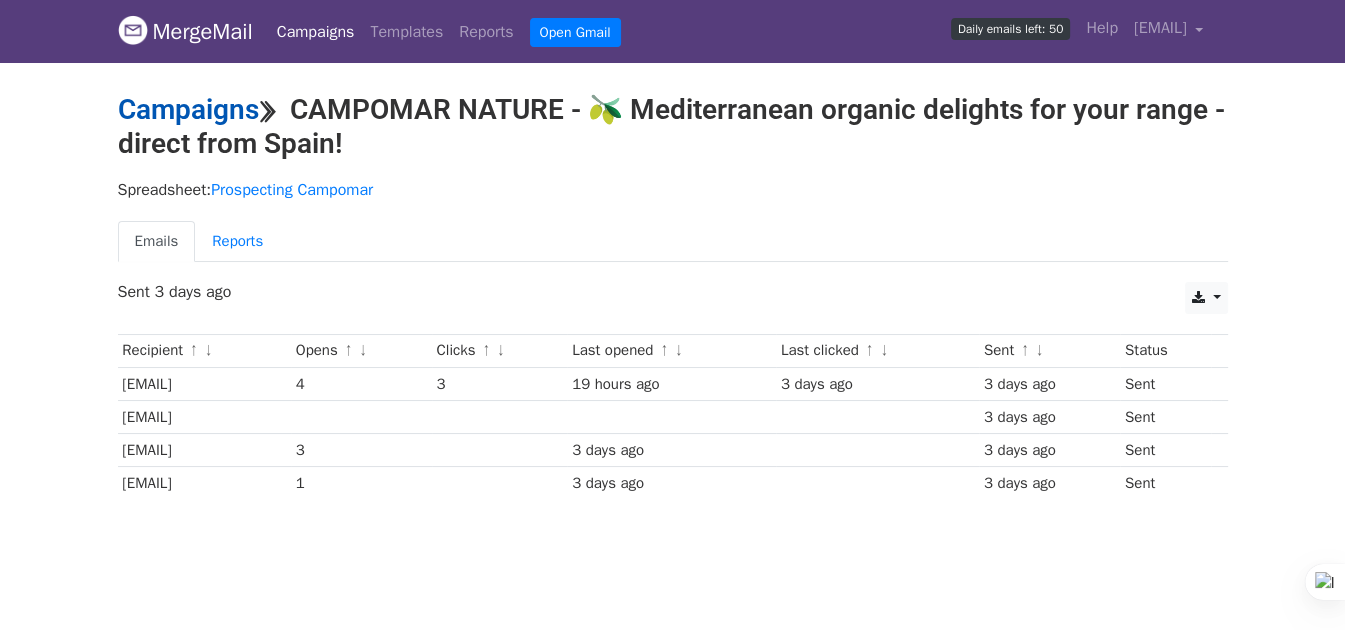 drag, startPoint x: 137, startPoint y: 104, endPoint x: 494, endPoint y: 213, distance: 373.26935 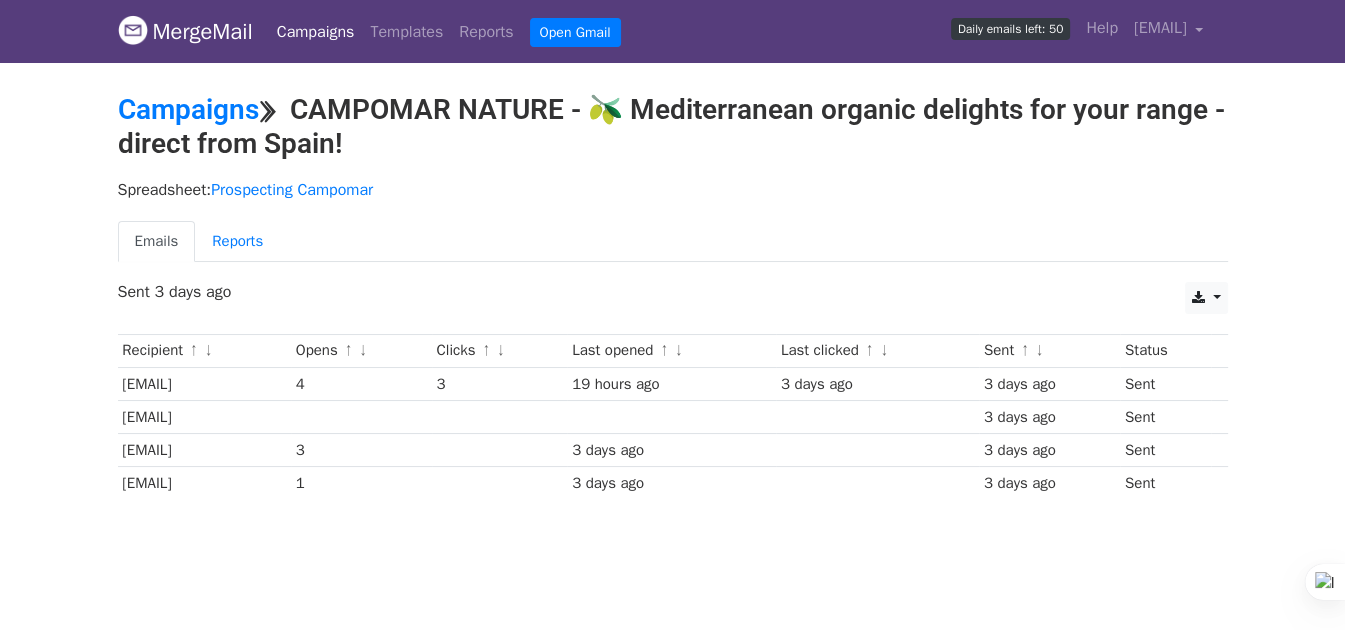 click on "Campaigns" at bounding box center [188, 109] 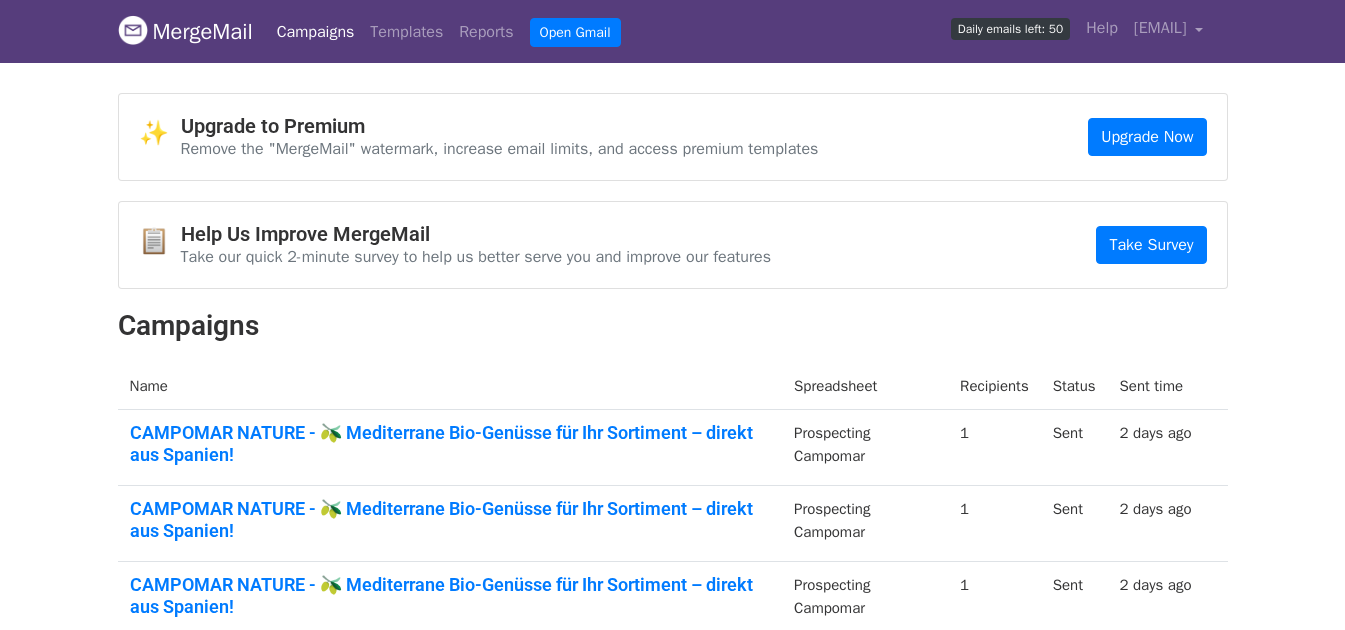 scroll, scrollTop: 0, scrollLeft: 0, axis: both 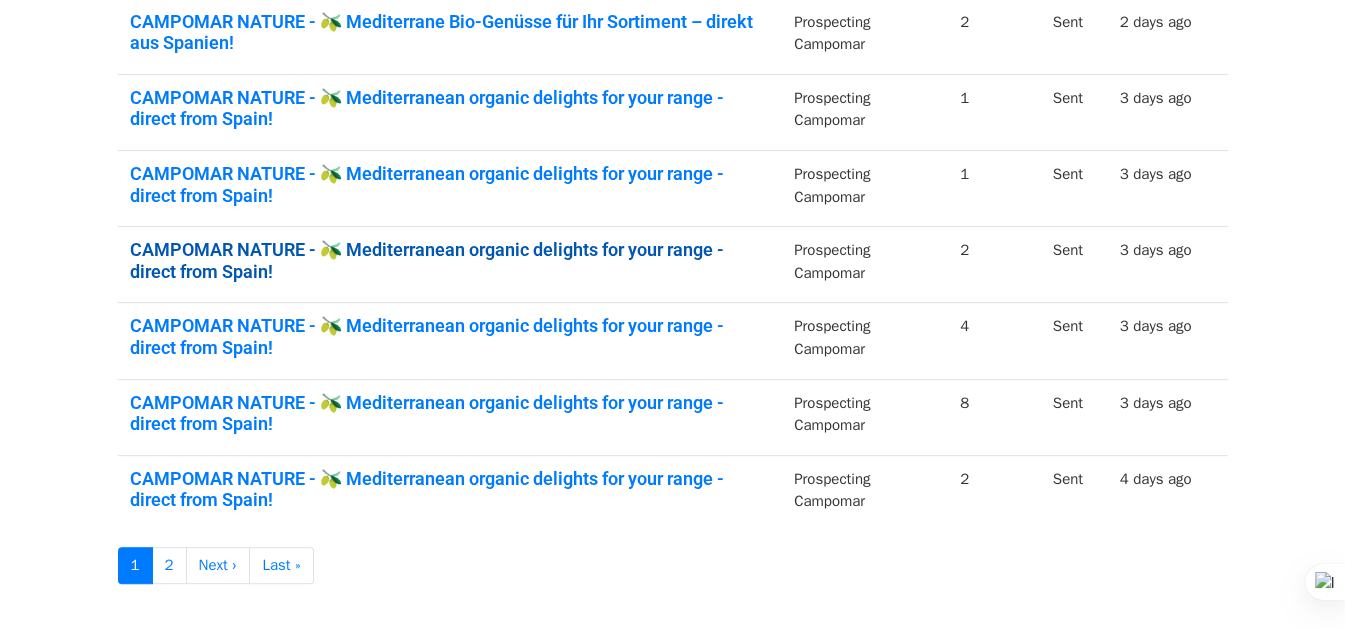click on "CAMPOMAR NATURE - 🫒 Mediterranean organic delights for your range - direct from Spain!" at bounding box center [450, 260] 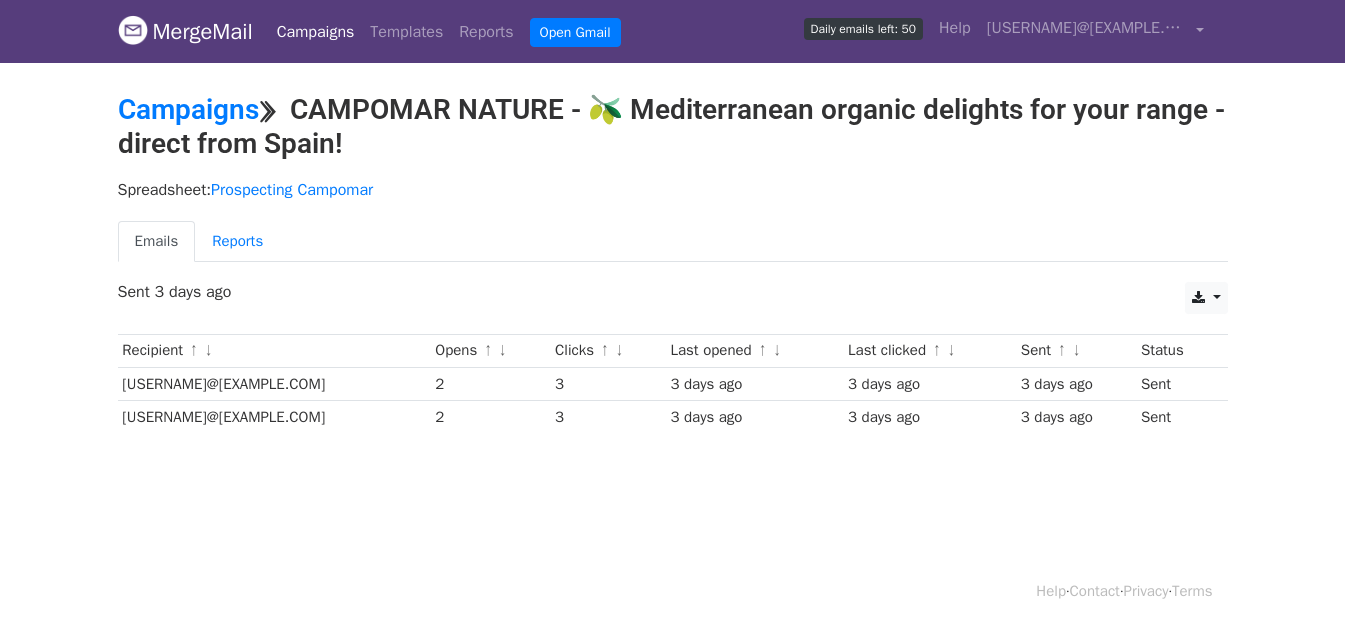 scroll, scrollTop: 0, scrollLeft: 0, axis: both 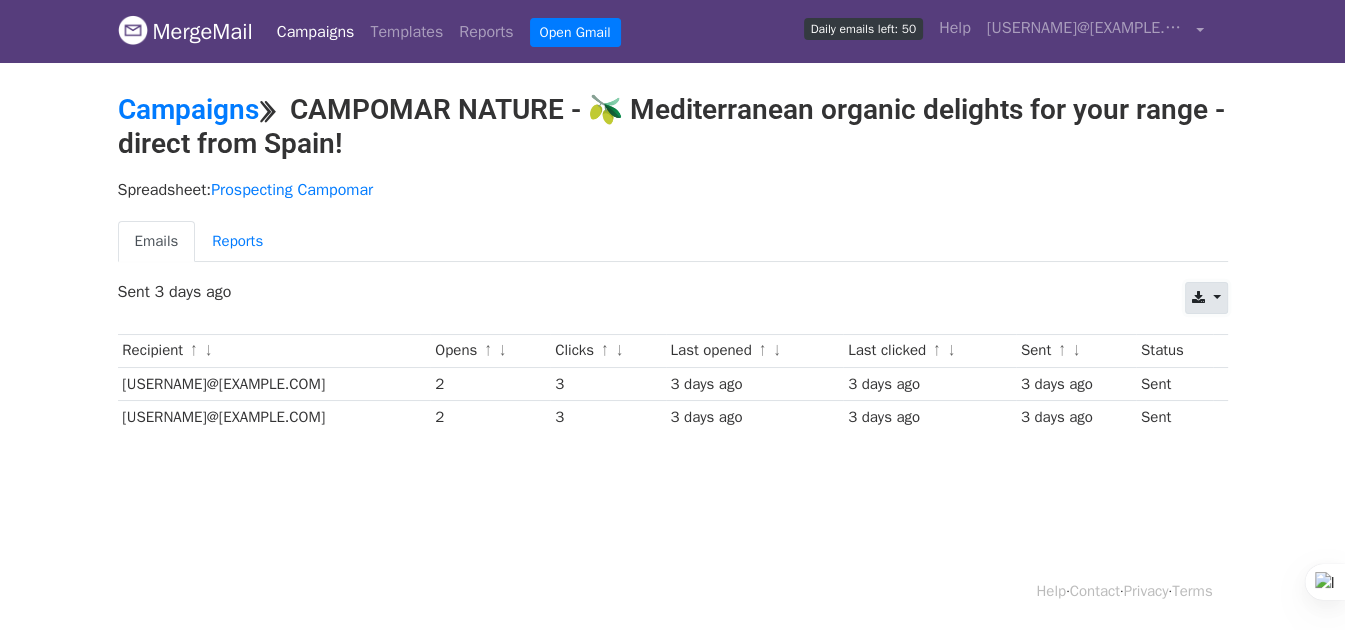 click at bounding box center (1206, 298) 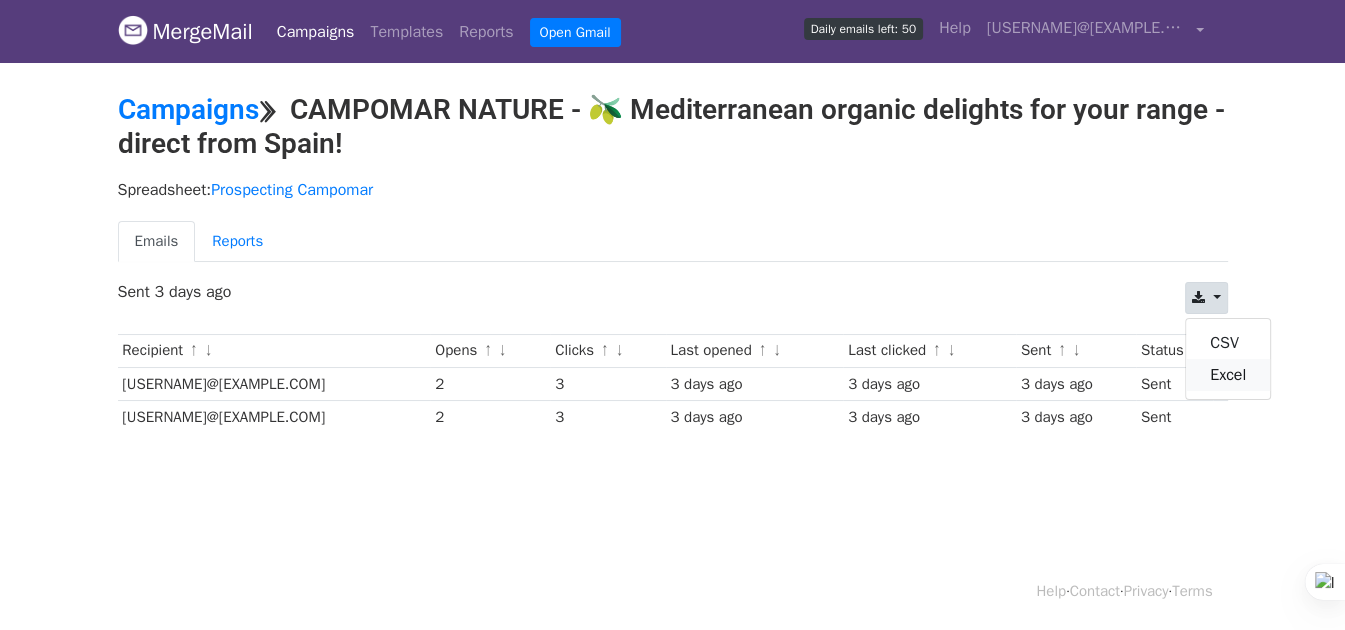click on "Excel" at bounding box center (1228, 375) 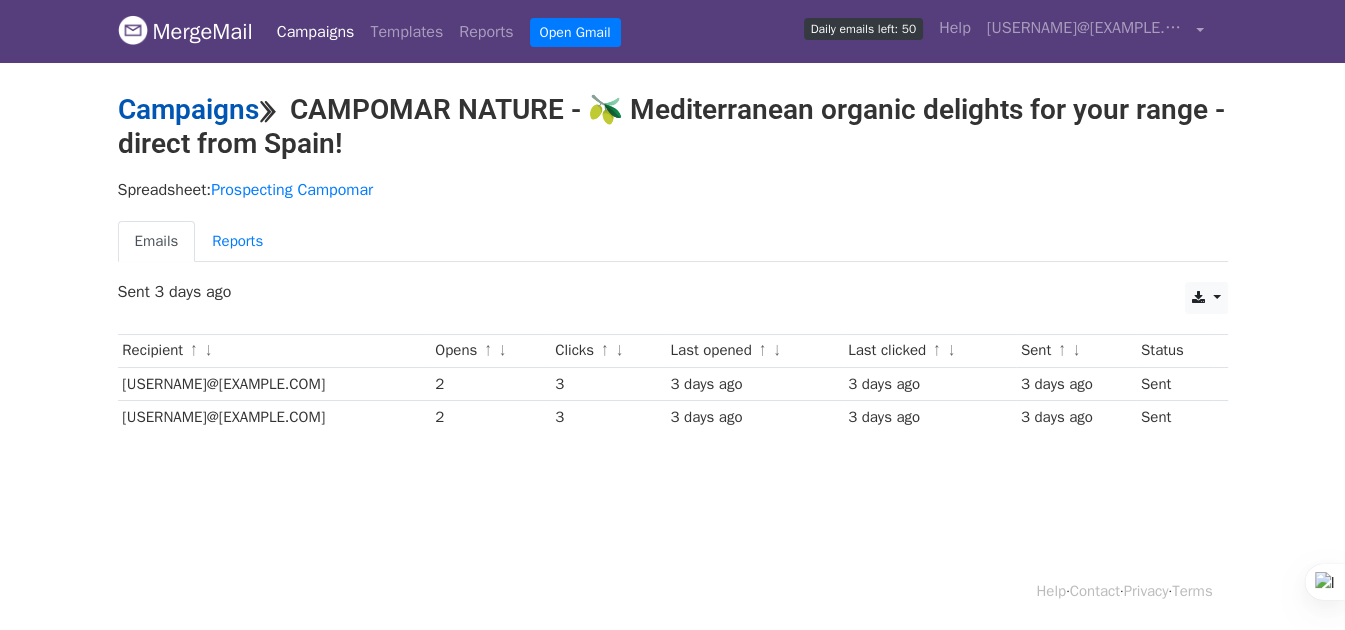 click on "Campaigns" at bounding box center (188, 109) 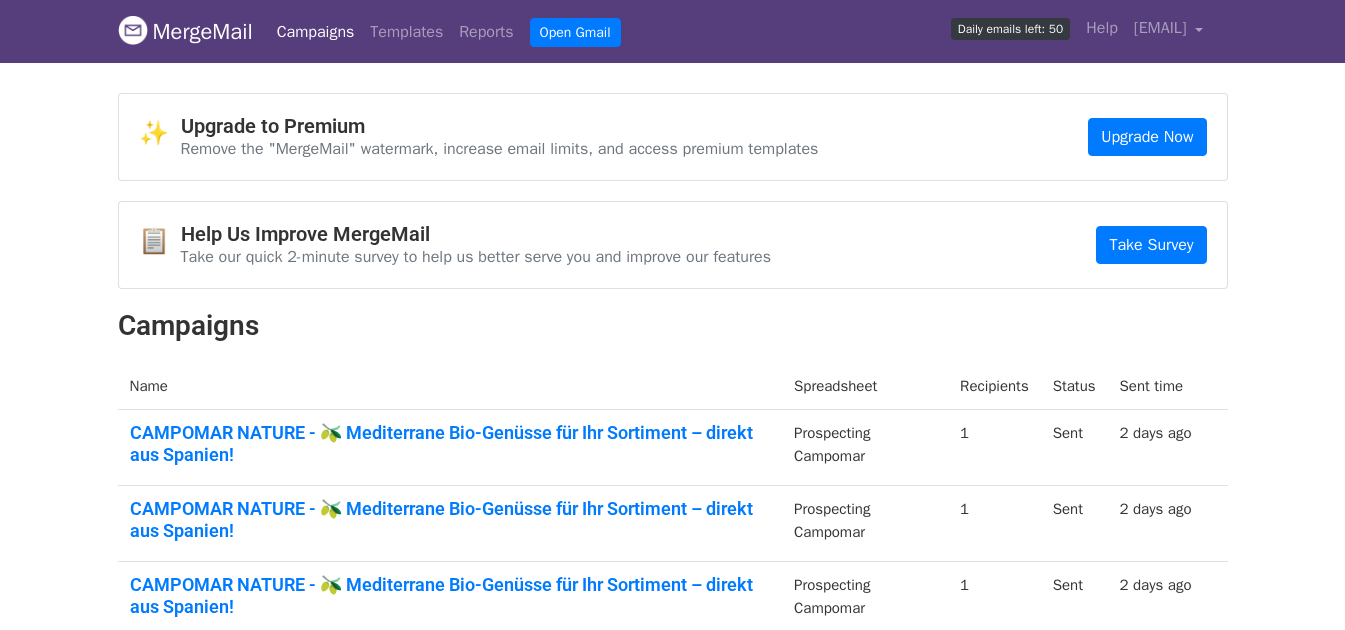scroll, scrollTop: 0, scrollLeft: 0, axis: both 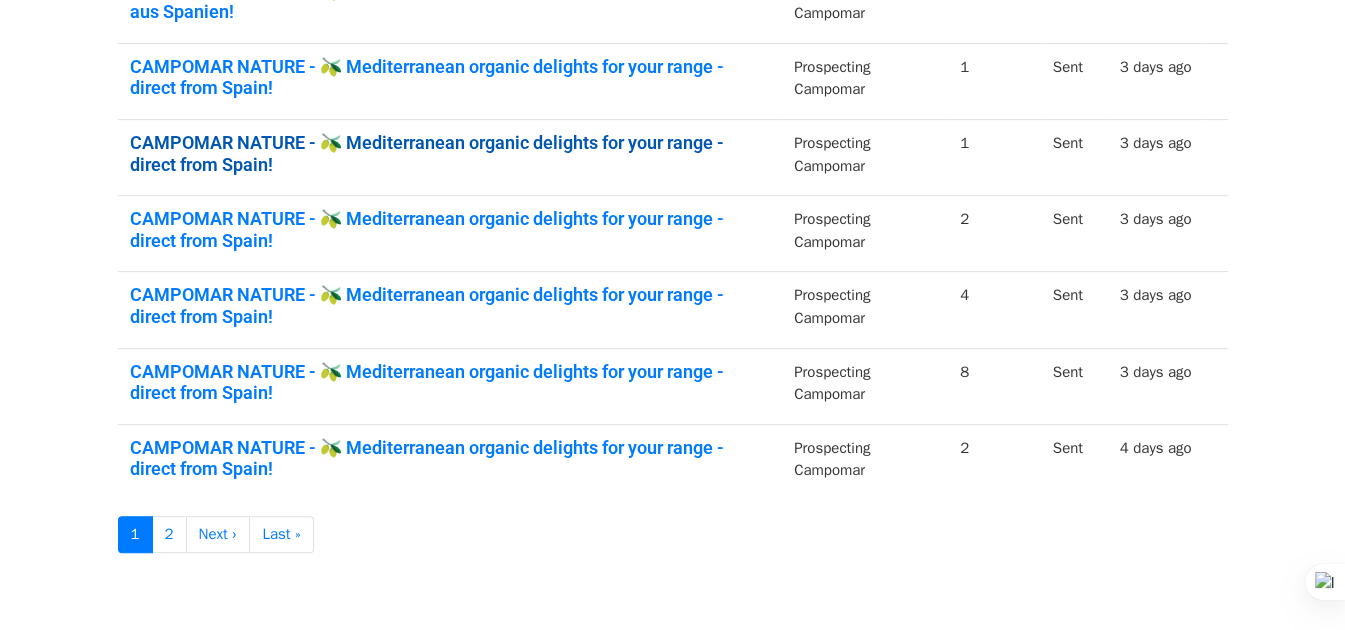 click on "CAMPOMAR NATURE - 🫒 Mediterranean organic delights for your range - direct from Spain!" at bounding box center [450, 153] 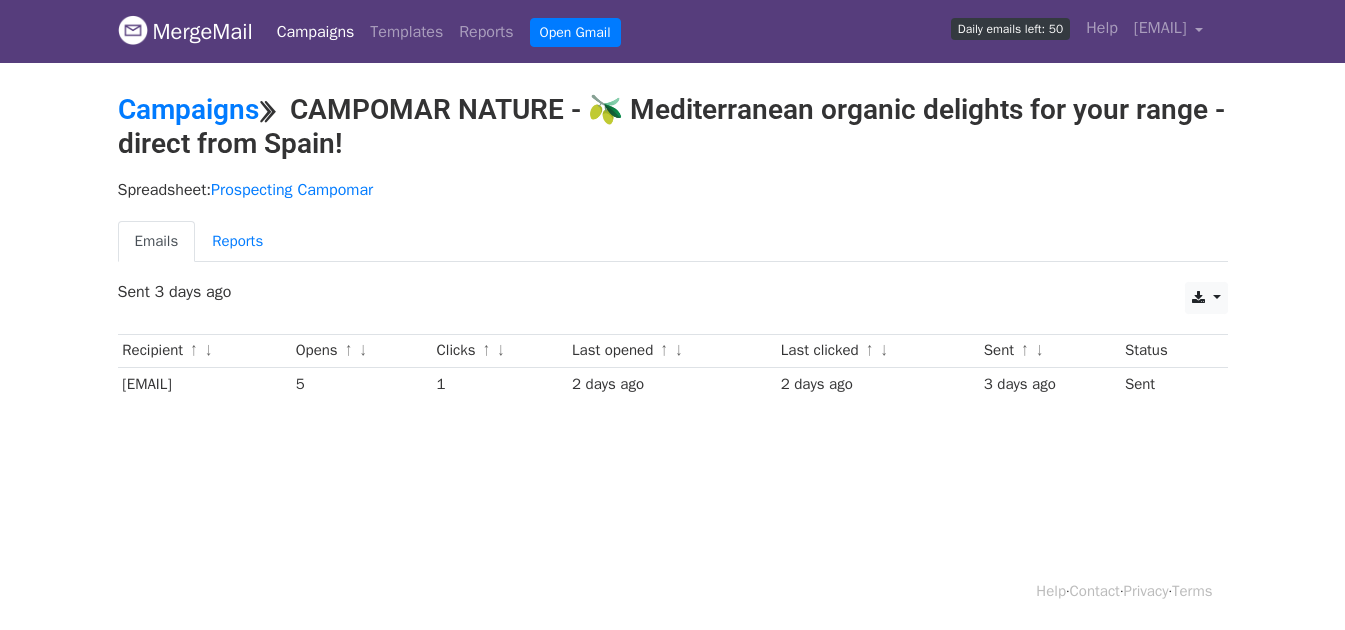 scroll, scrollTop: 0, scrollLeft: 0, axis: both 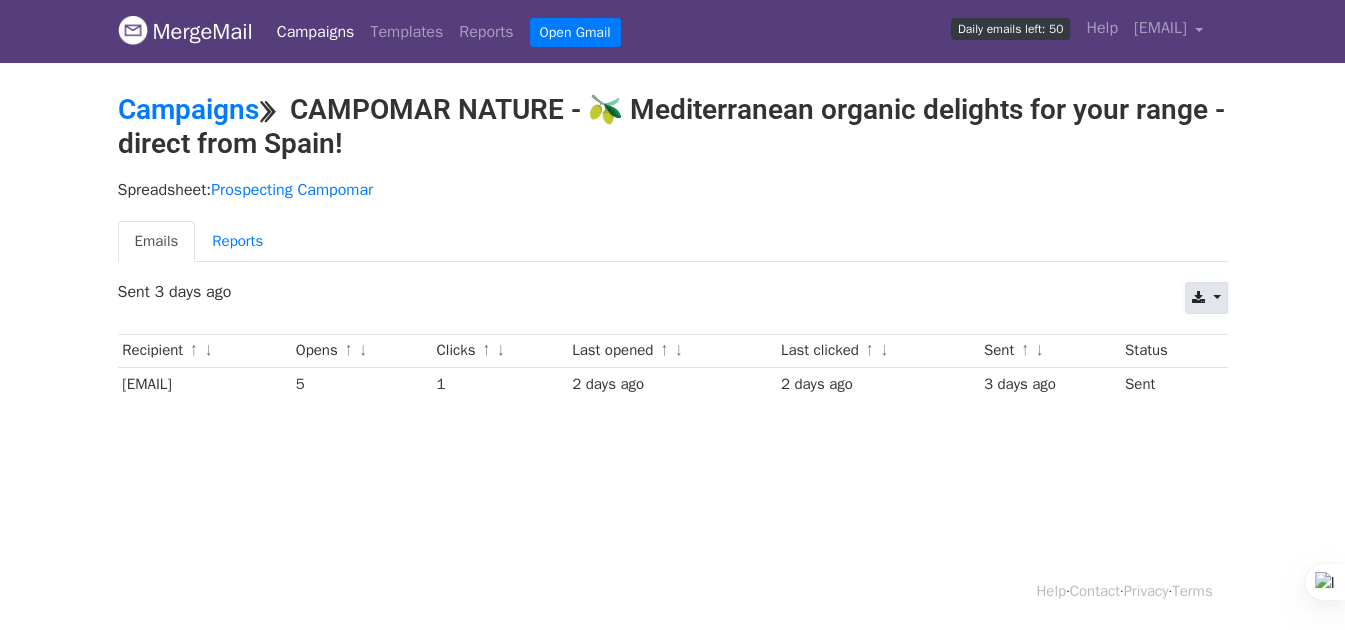 click at bounding box center (1206, 298) 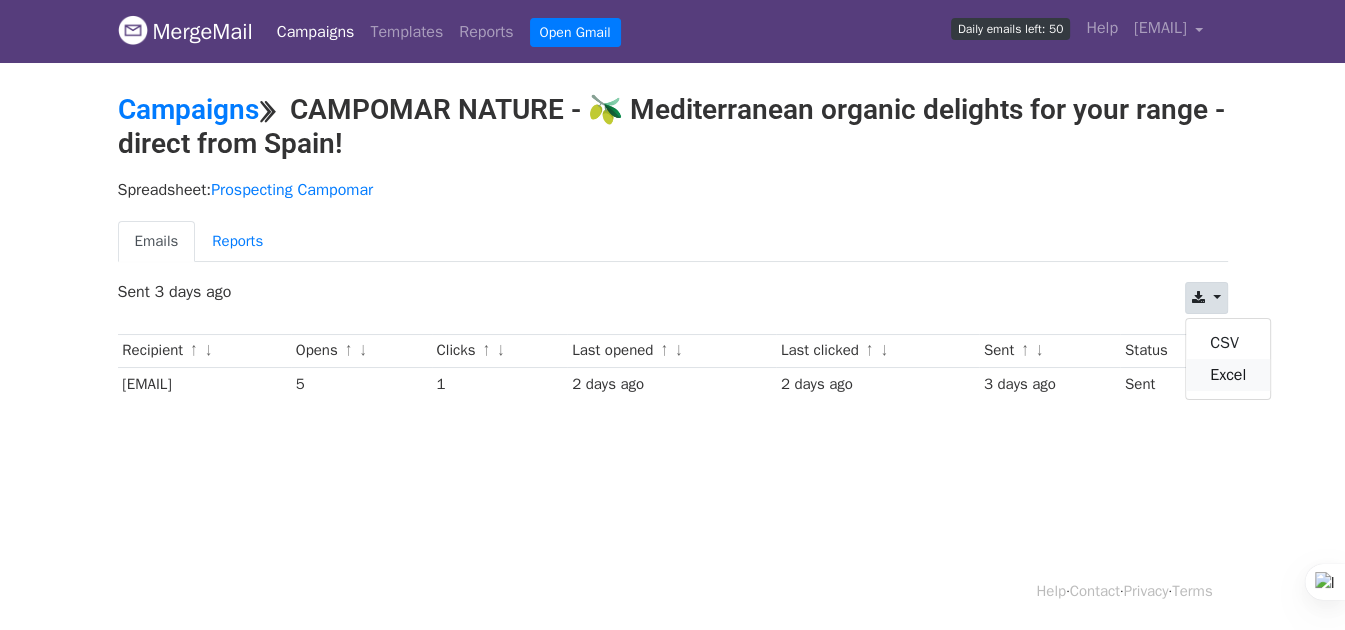 click on "Excel" at bounding box center [1228, 375] 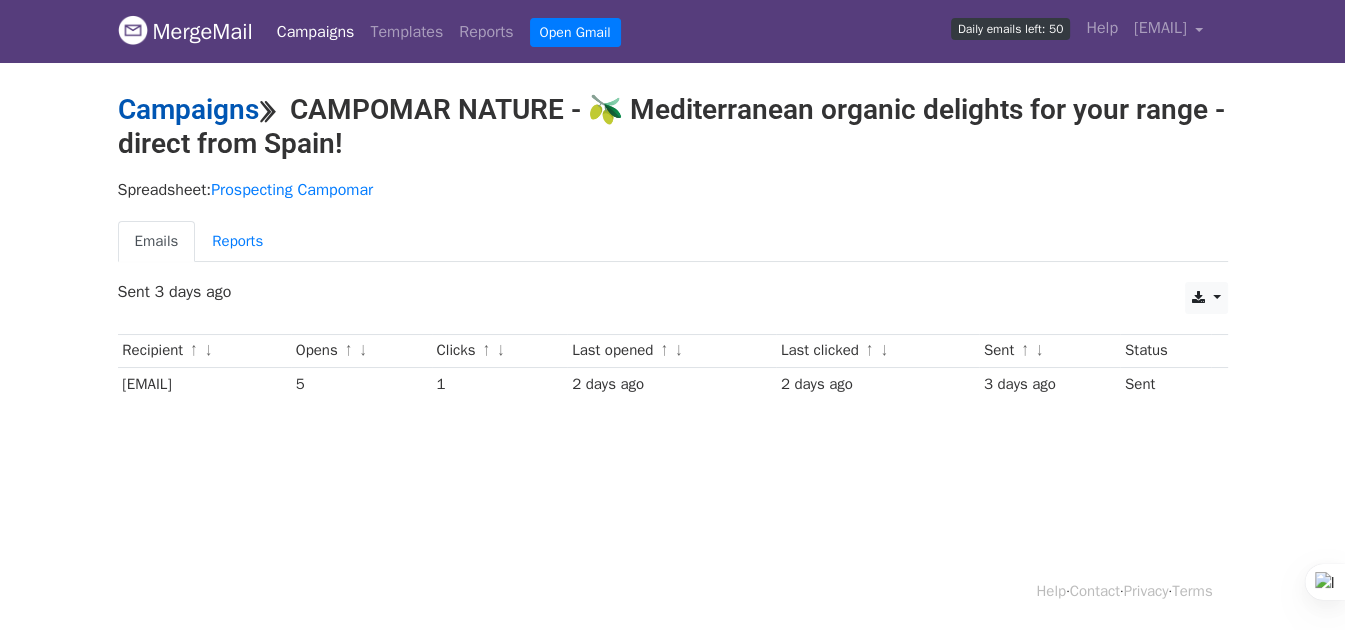 click on "Campaigns" at bounding box center [188, 109] 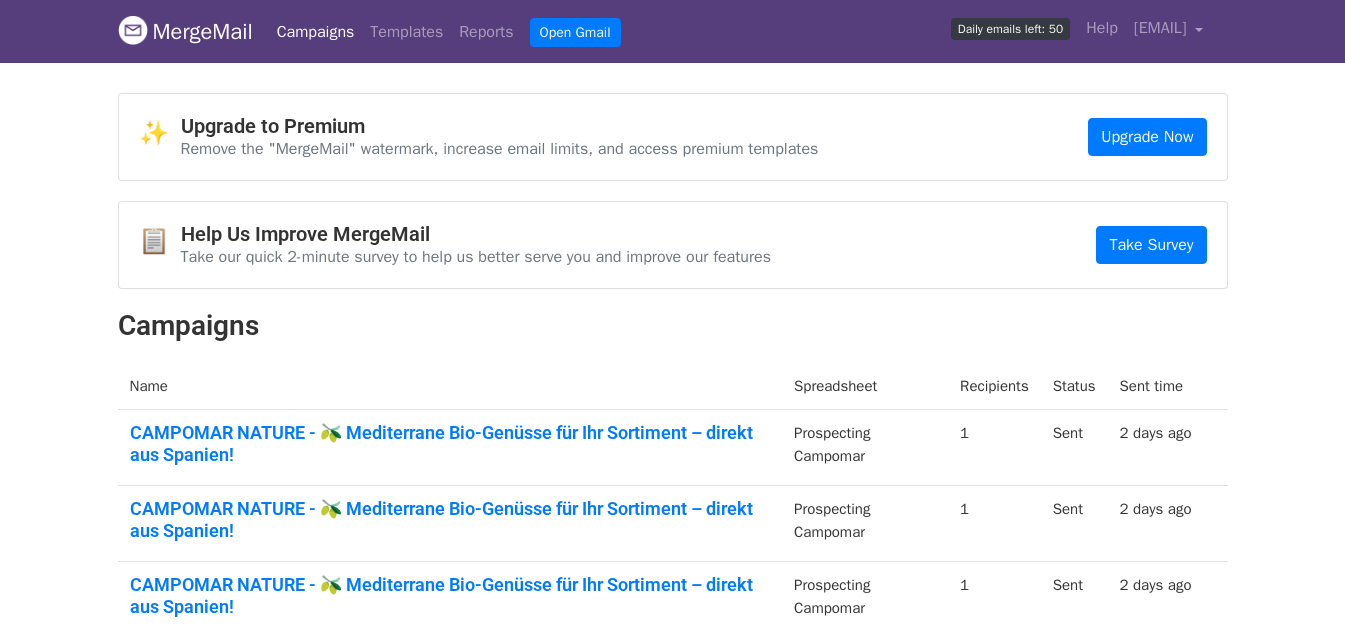 scroll, scrollTop: 0, scrollLeft: 0, axis: both 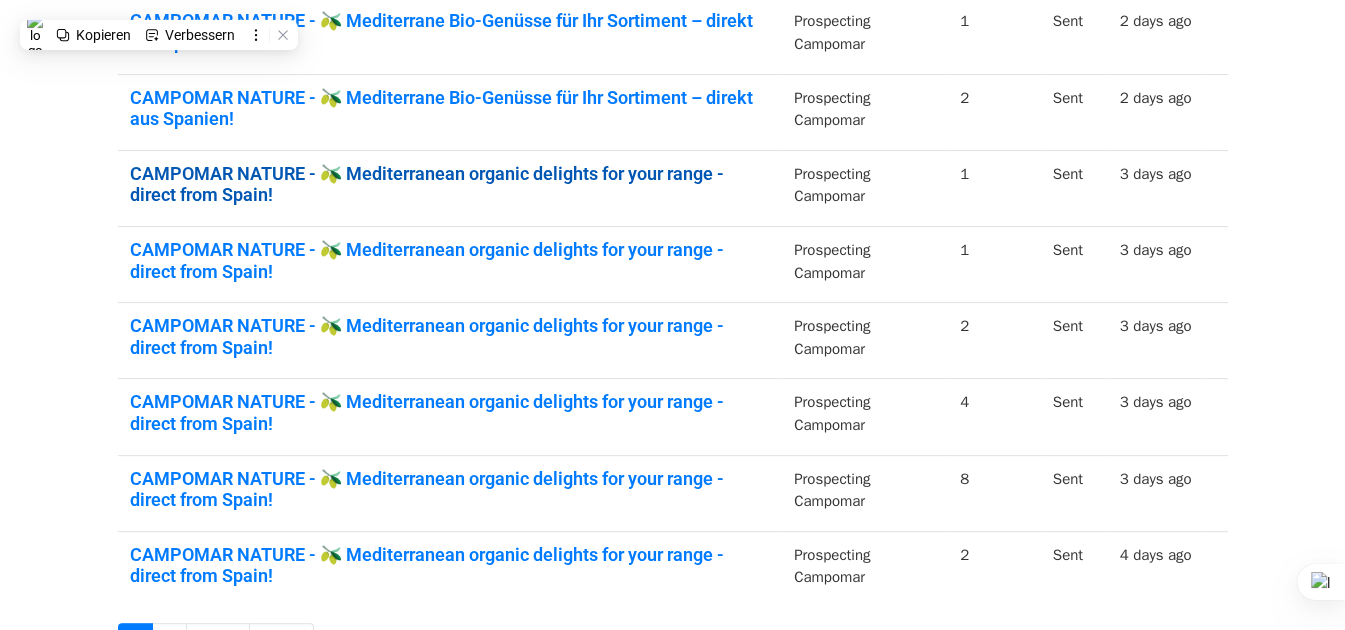 click on "CAMPOMAR NATURE - 🫒 Mediterranean organic delights for your range - direct from Spain!" at bounding box center [450, 184] 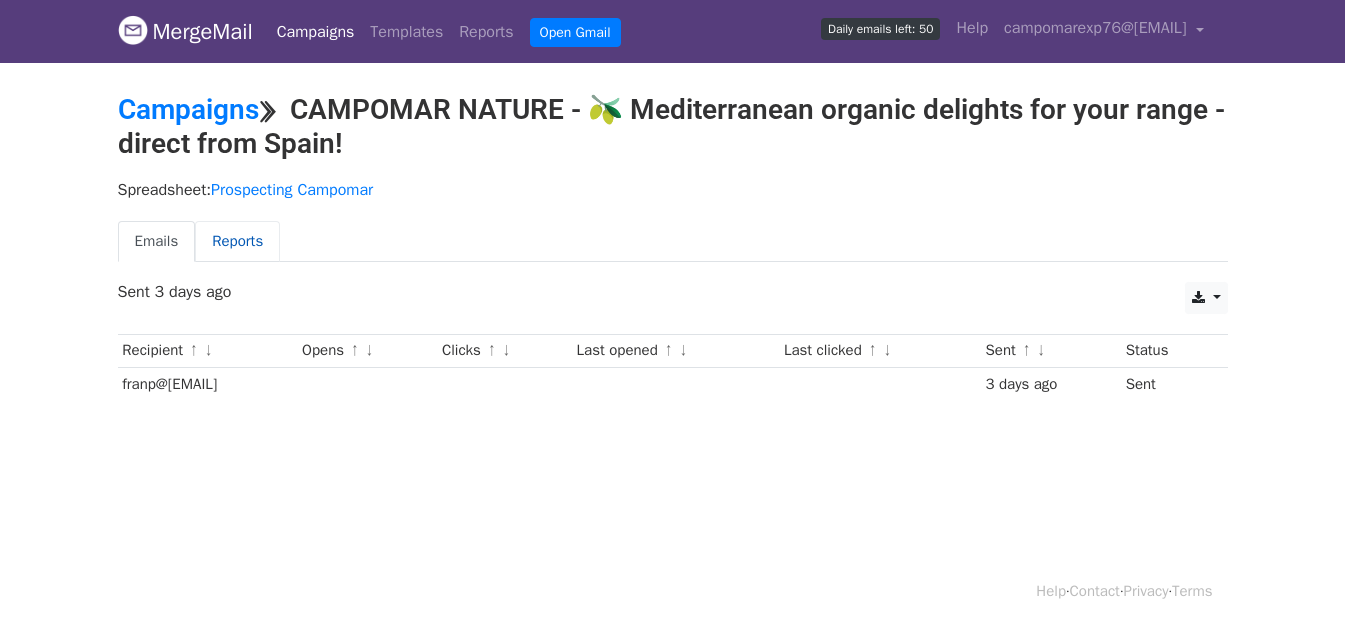 scroll, scrollTop: 0, scrollLeft: 0, axis: both 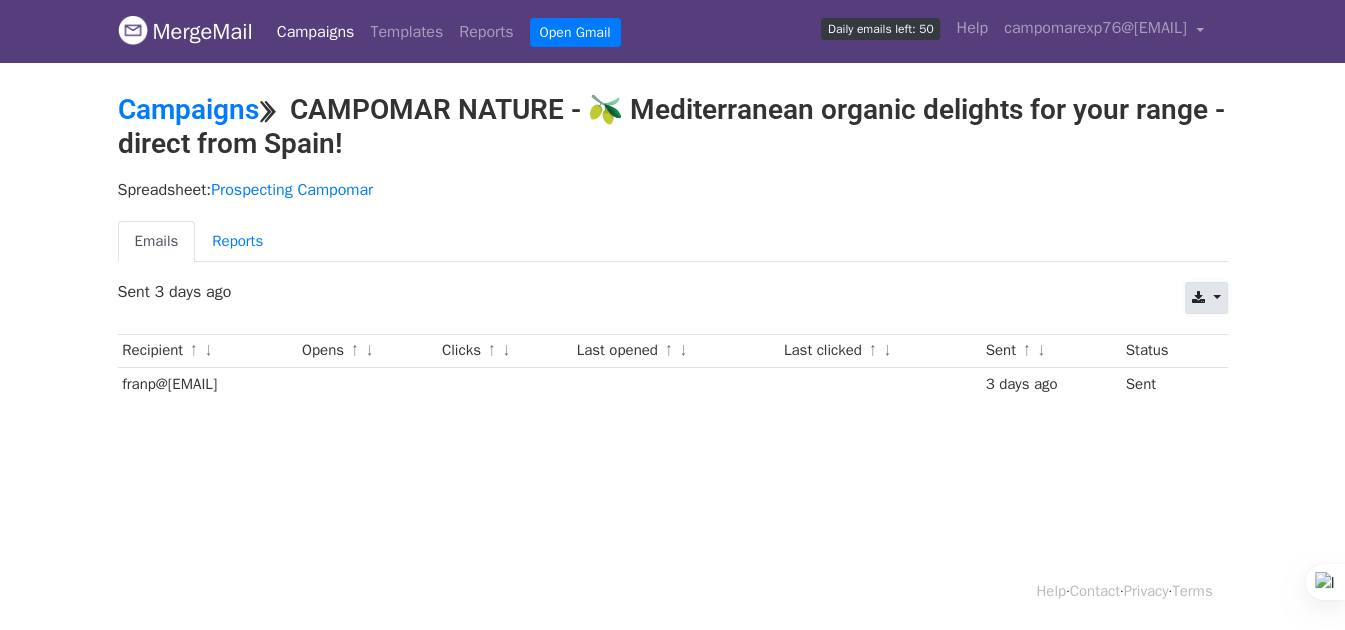 click at bounding box center (1206, 298) 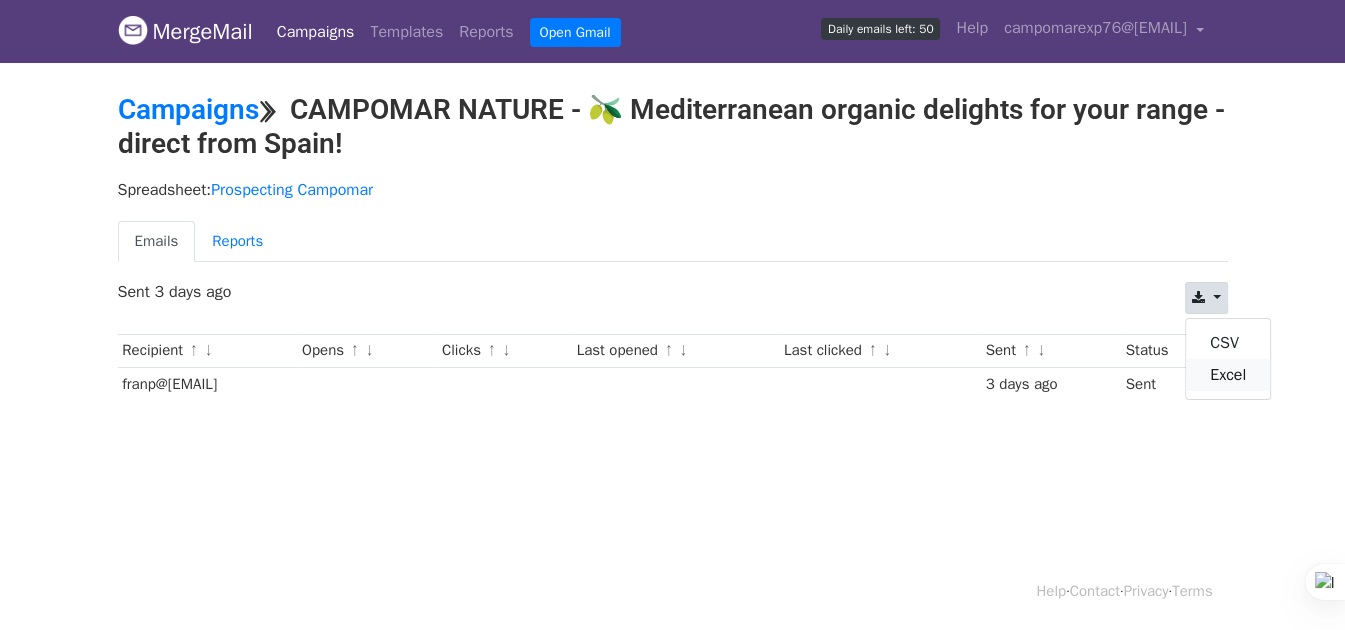 click on "Excel" at bounding box center [1228, 375] 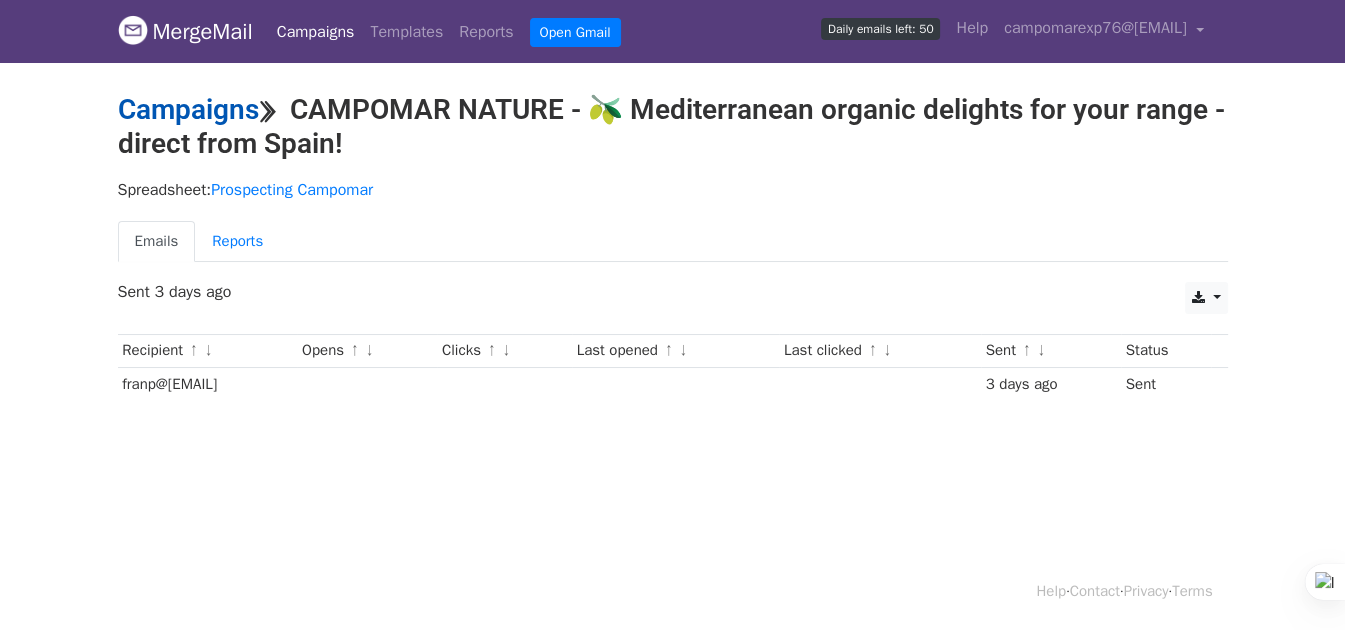 click on "Campaigns" at bounding box center (188, 109) 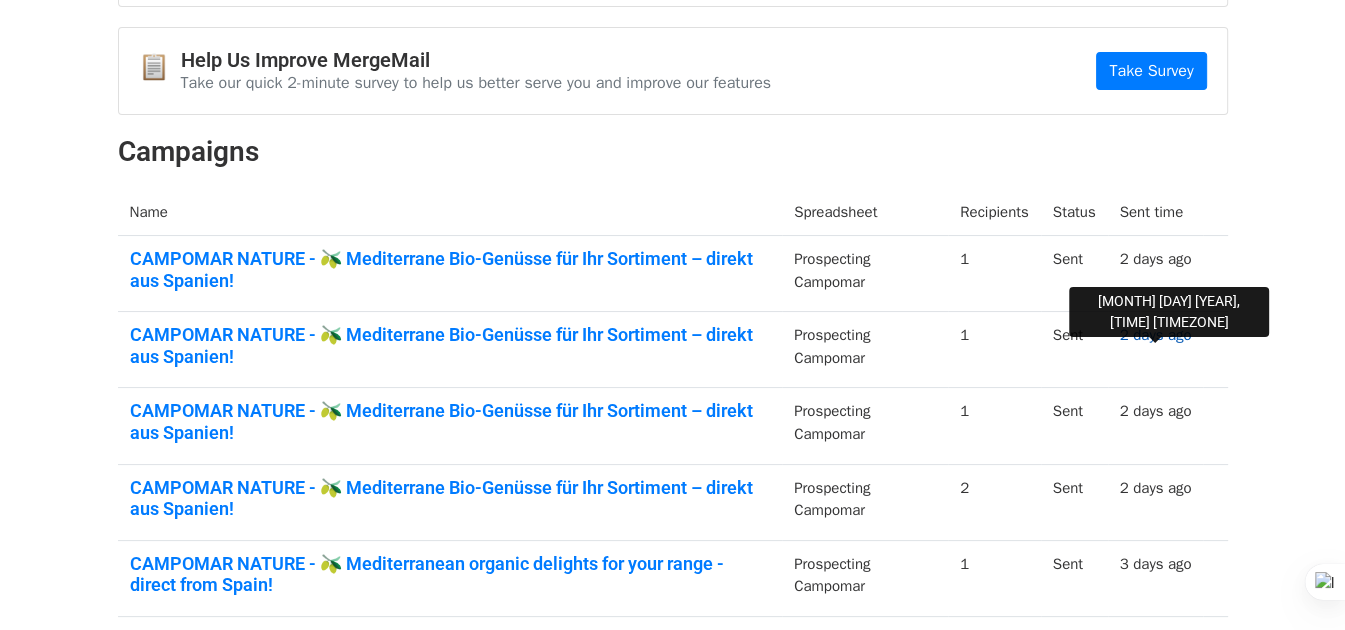 scroll, scrollTop: 174, scrollLeft: 0, axis: vertical 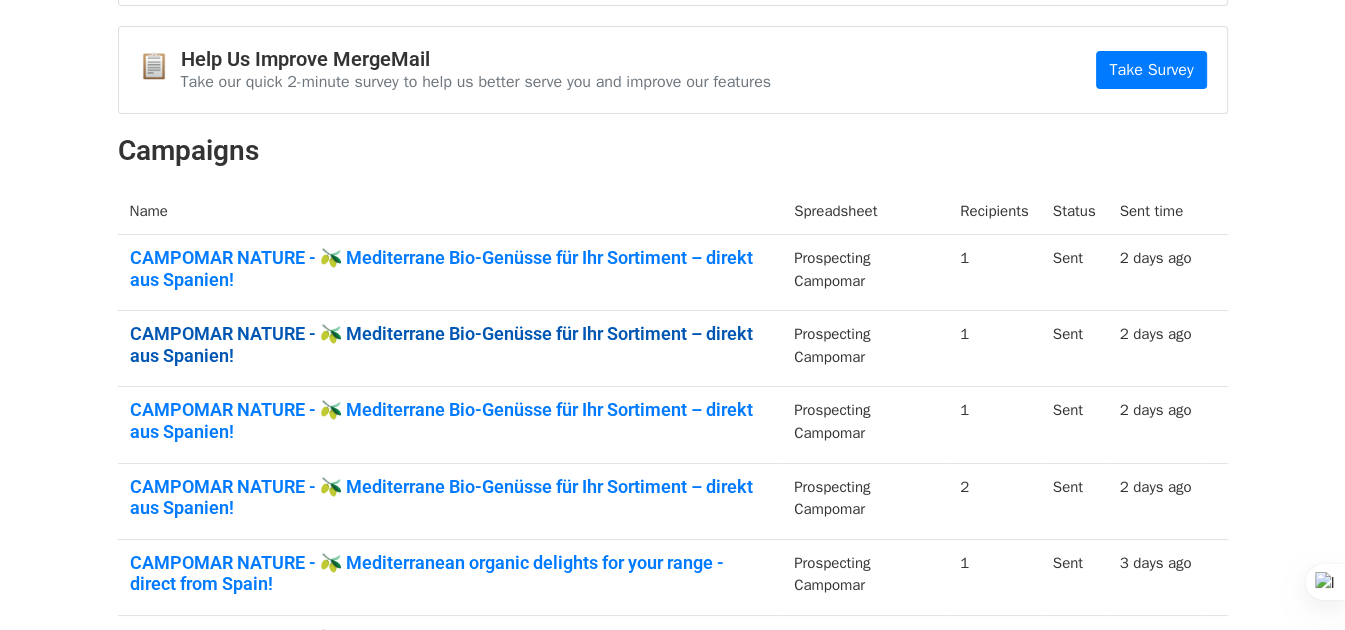click on "CAMPOMAR NATURE - 🫒 Mediterrane Bio-Genüsse für Ihr Sortiment – direkt aus Spanien!" at bounding box center [450, 344] 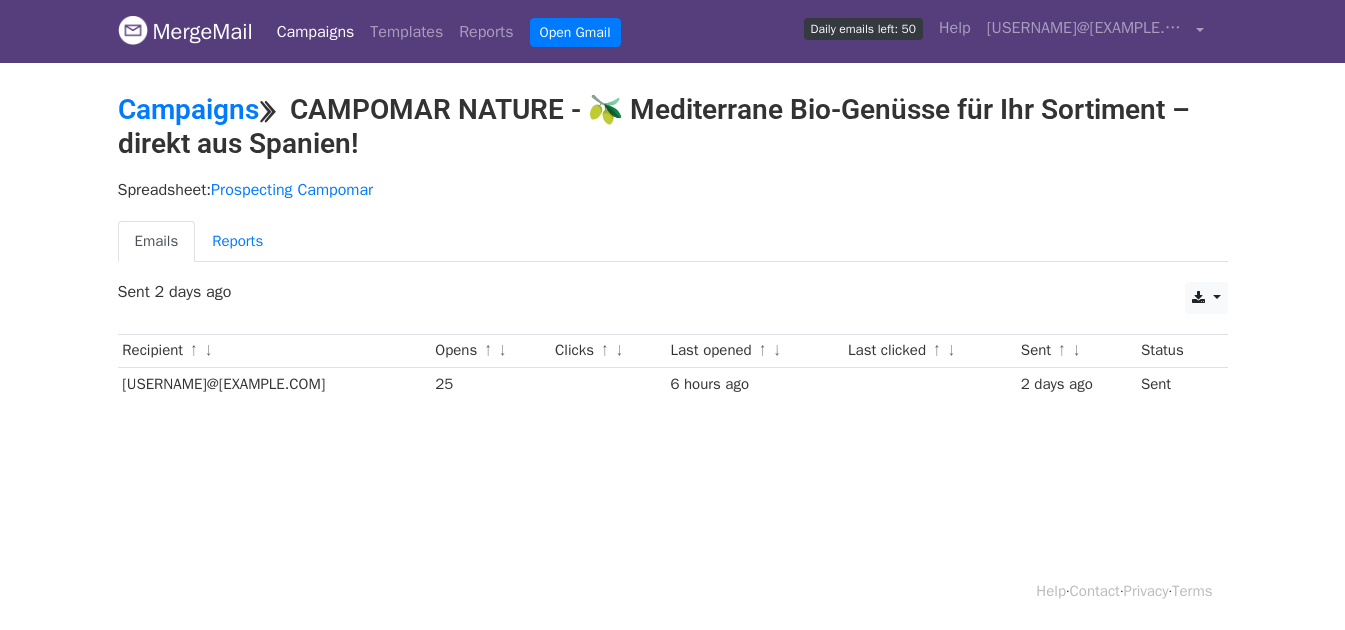 scroll, scrollTop: 0, scrollLeft: 0, axis: both 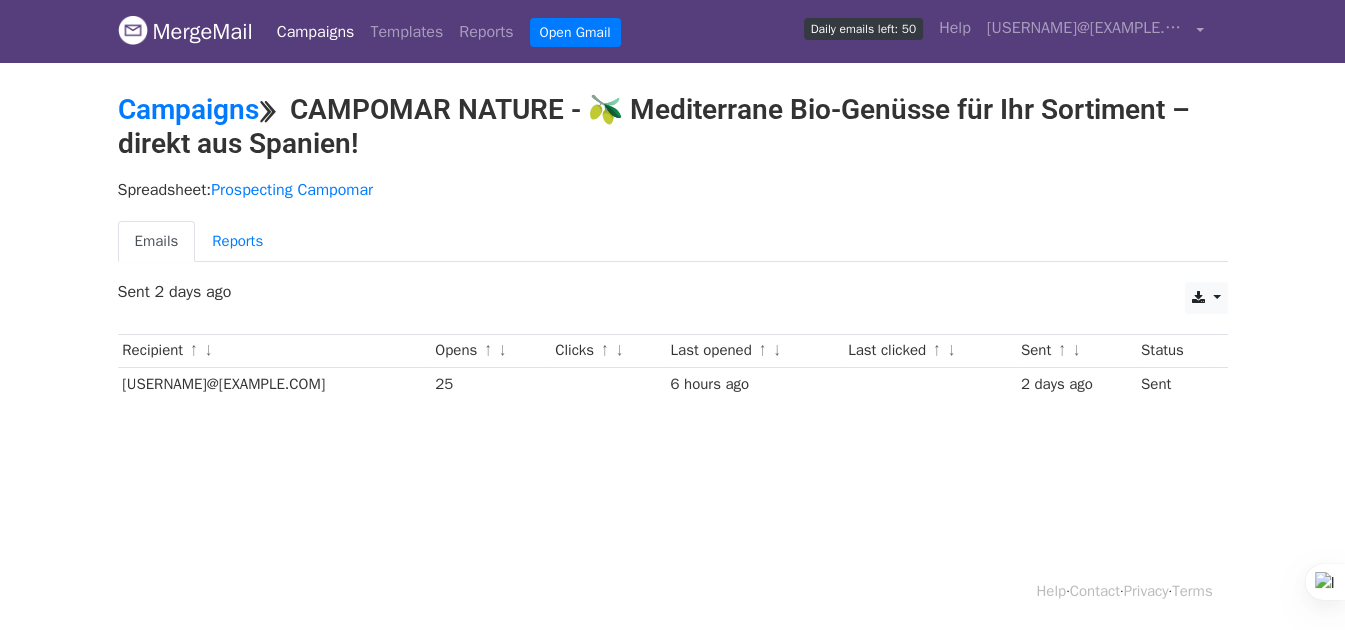 click on "Campaigns" at bounding box center [316, 32] 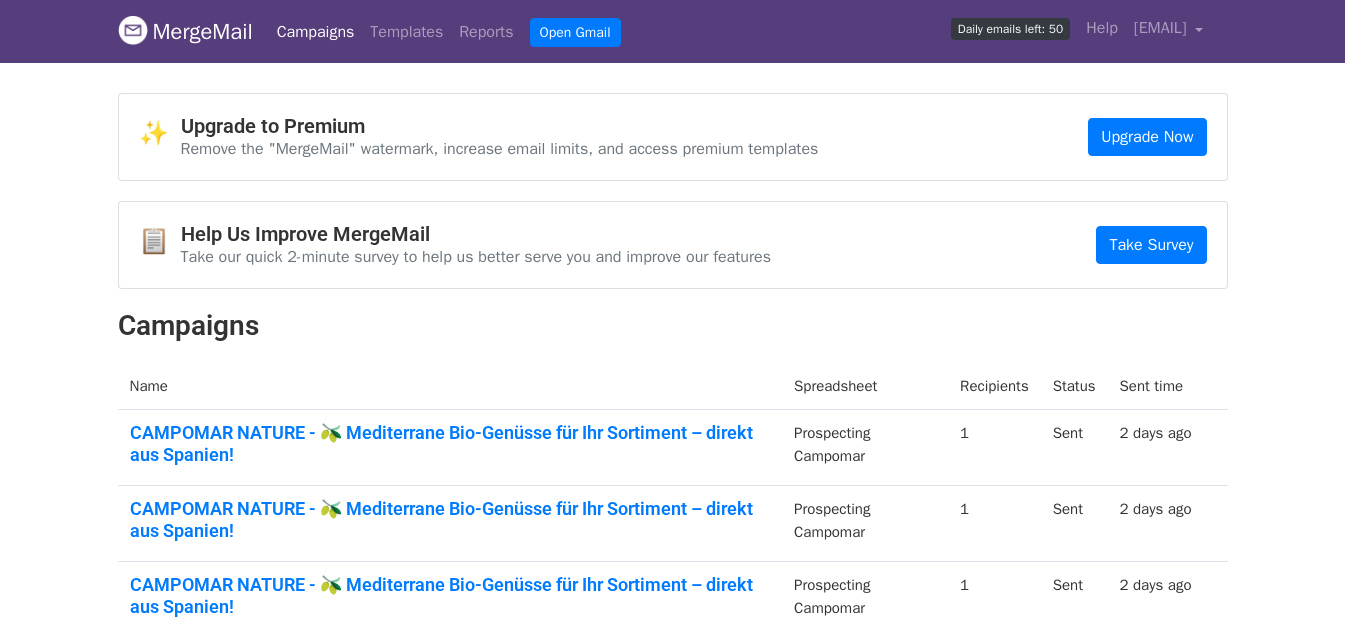 scroll, scrollTop: 0, scrollLeft: 0, axis: both 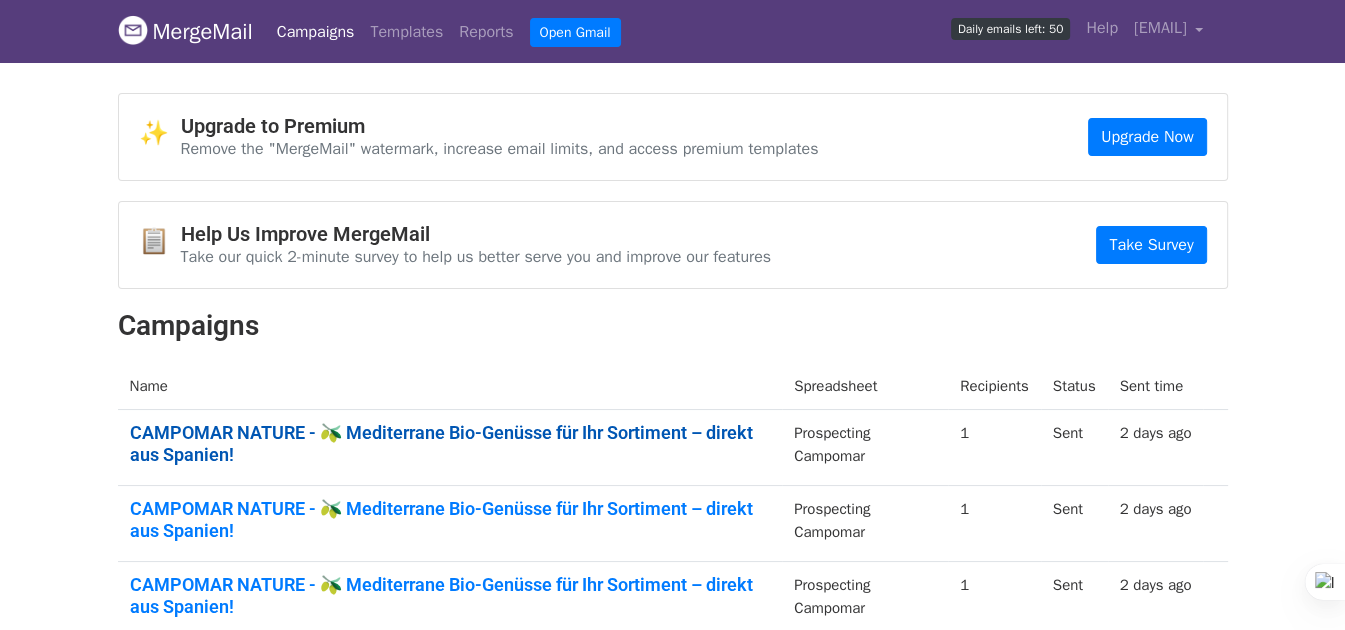 click on "CAMPOMAR NATURE - 🫒 Mediterrane Bio-Genüsse für Ihr Sortiment – direkt aus Spanien!" at bounding box center [450, 443] 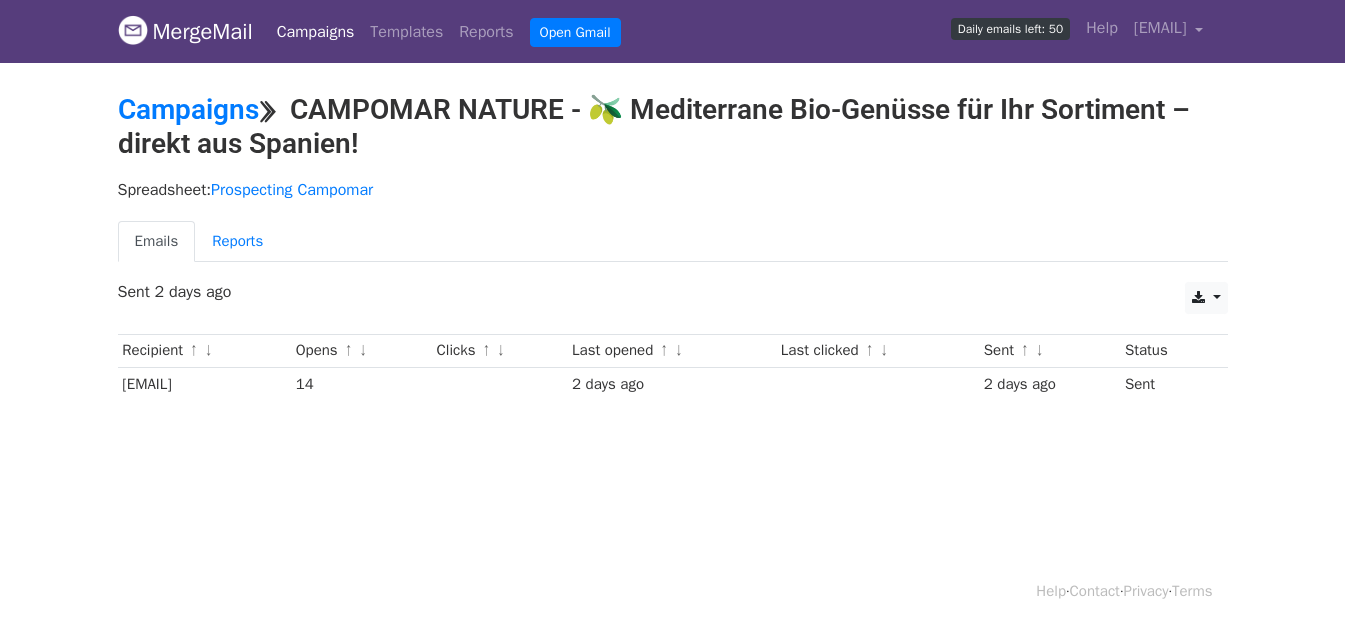 scroll, scrollTop: 0, scrollLeft: 0, axis: both 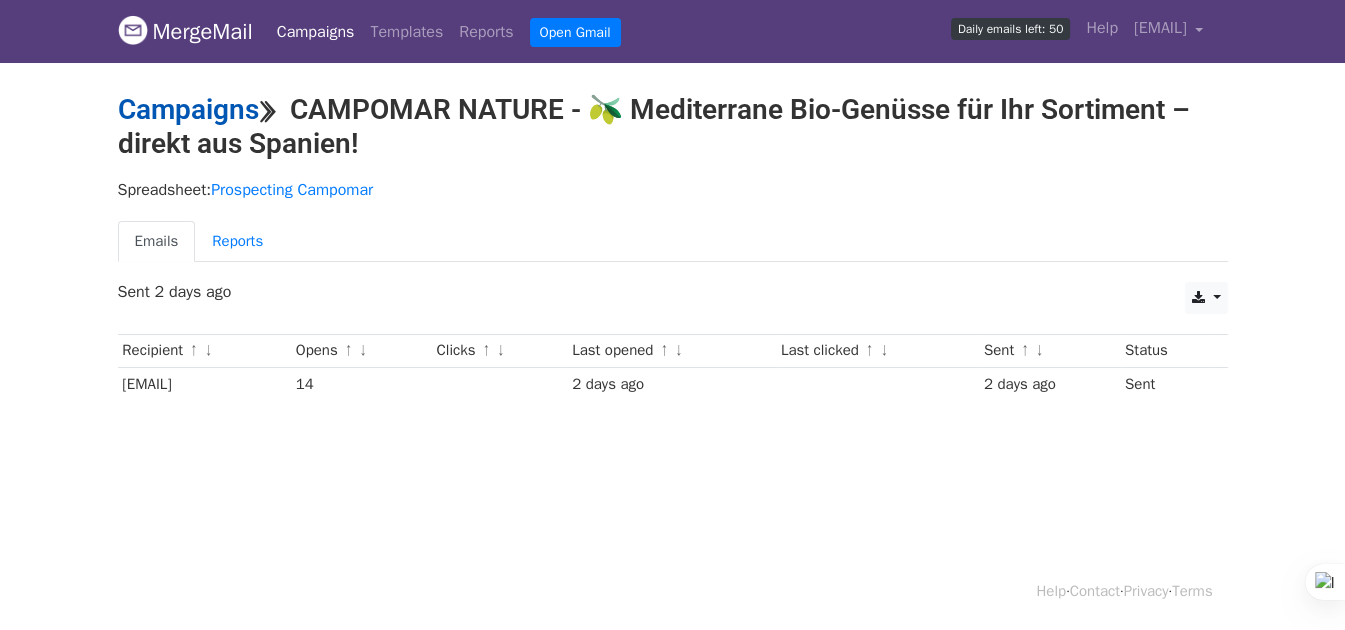 click on "Campaigns" at bounding box center [188, 109] 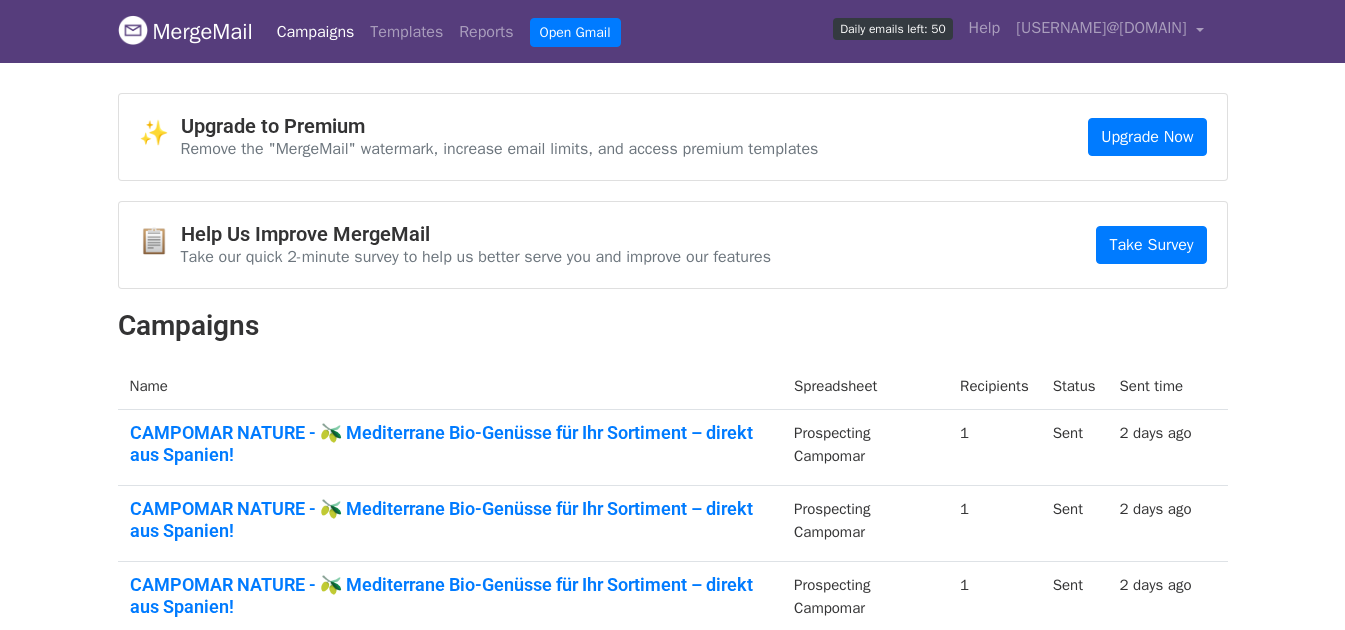 scroll, scrollTop: 0, scrollLeft: 0, axis: both 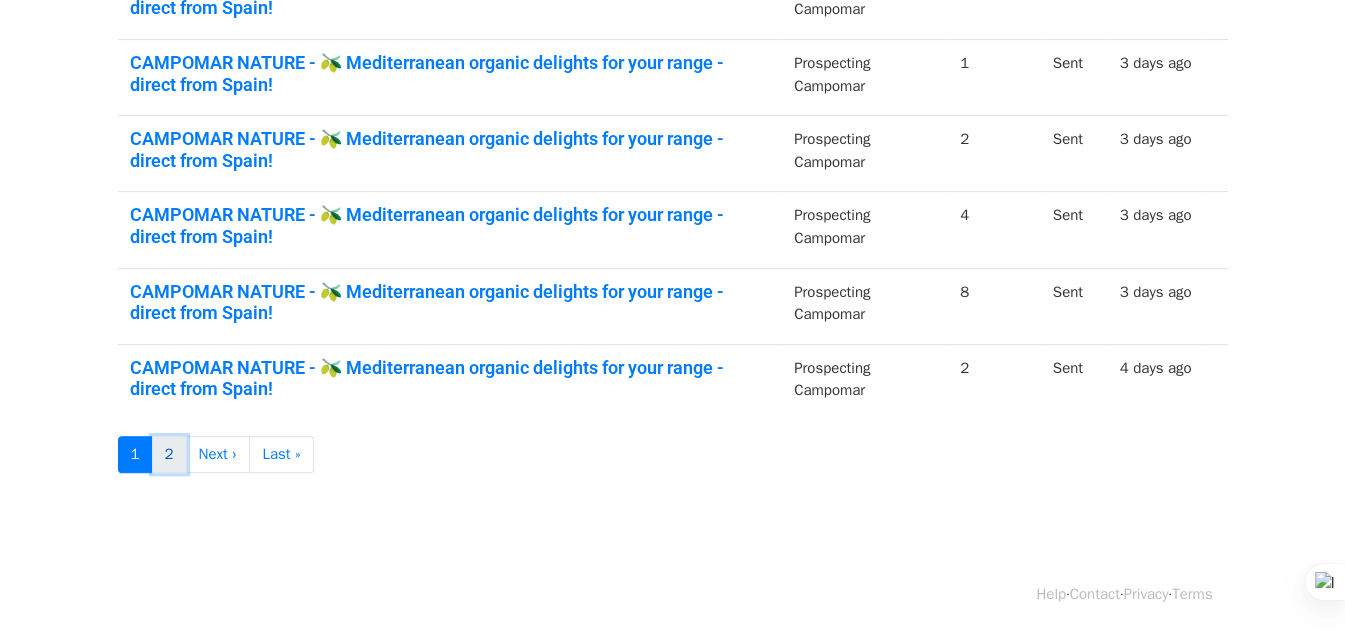 click on "2" at bounding box center (169, 454) 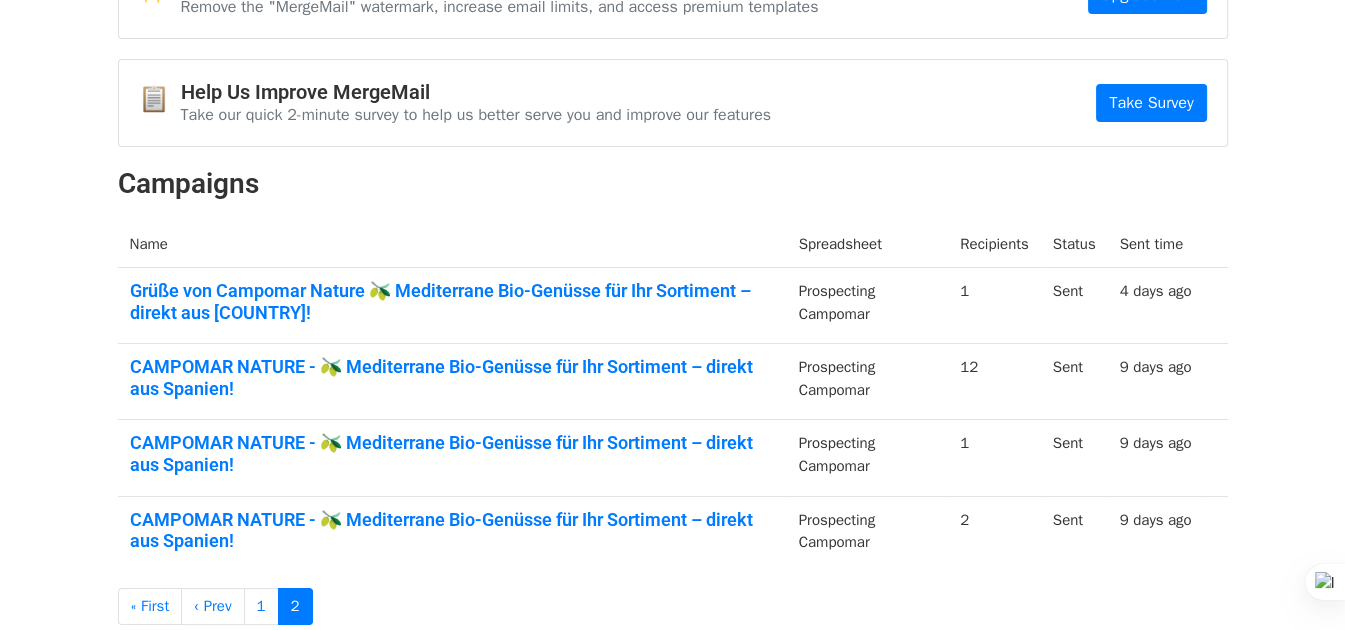scroll, scrollTop: 0, scrollLeft: 0, axis: both 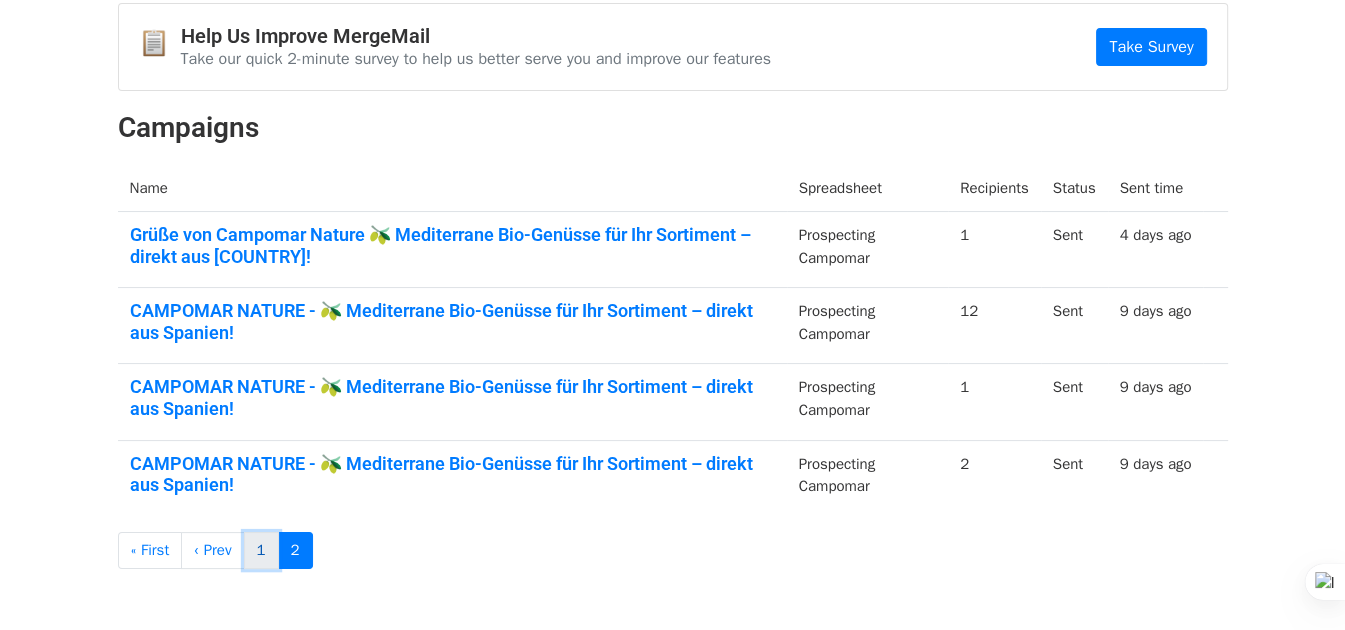 click on "1" at bounding box center (261, 550) 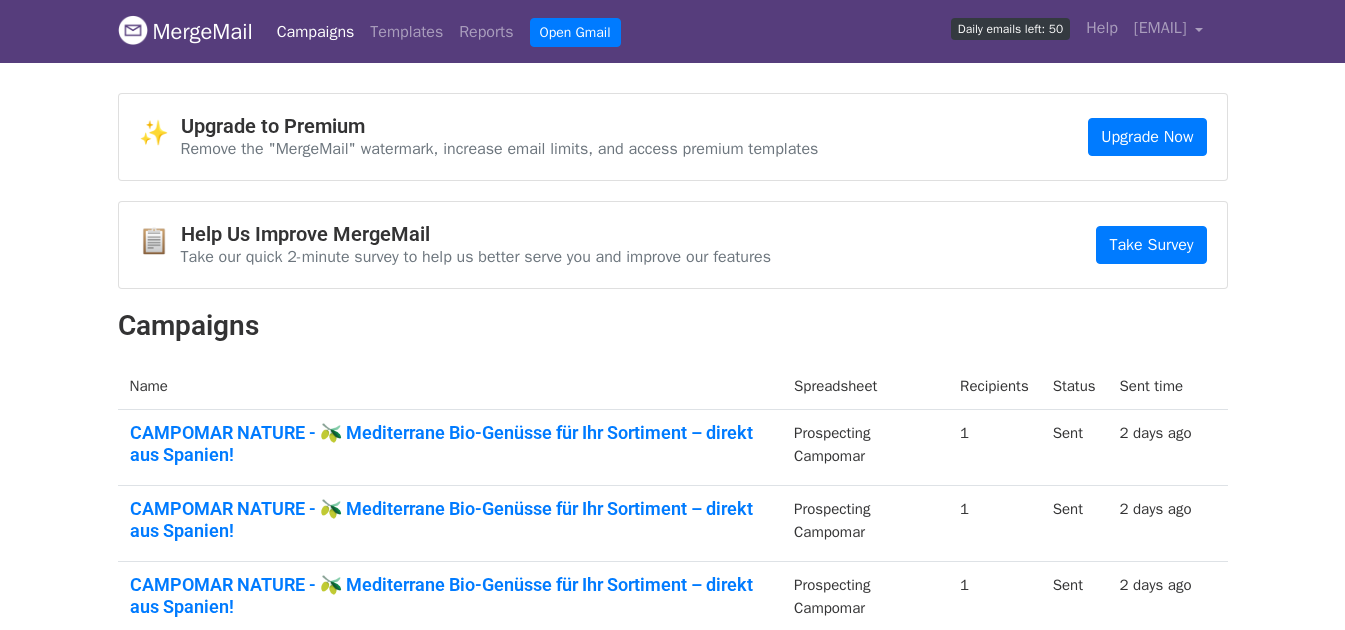 scroll, scrollTop: 374, scrollLeft: 0, axis: vertical 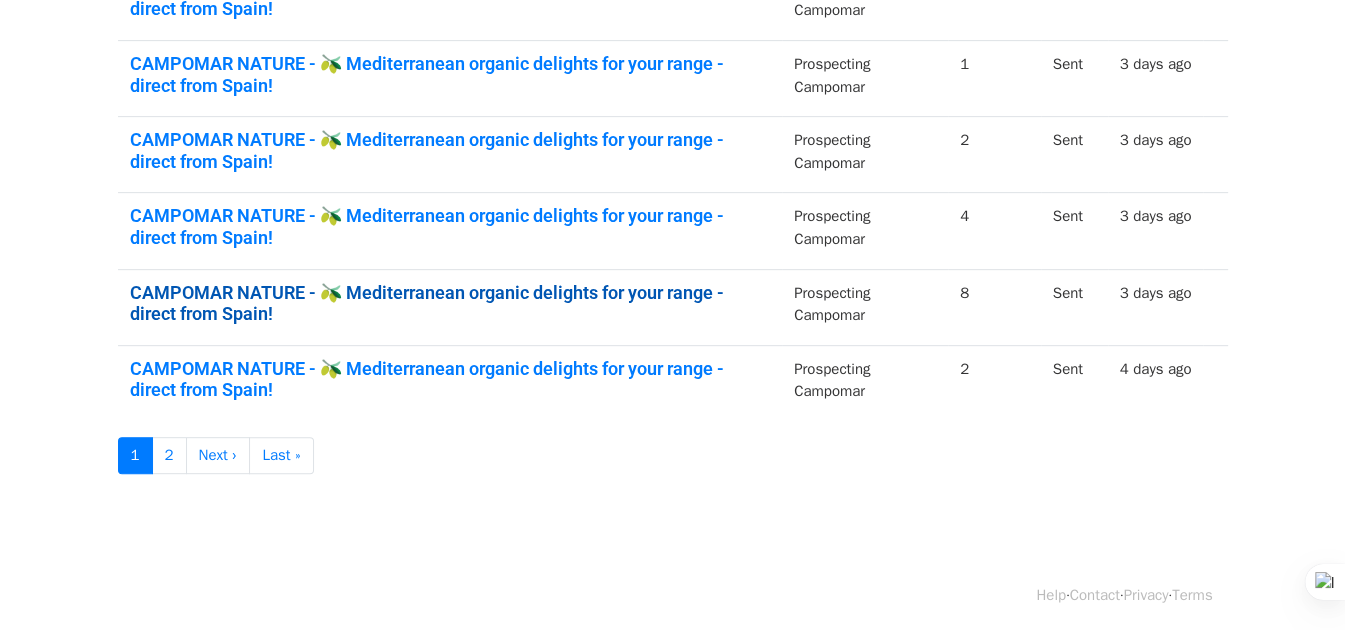 click on "CAMPOMAR NATURE - 🫒 Mediterranean organic delights for your range - direct from Spain!" at bounding box center [450, 303] 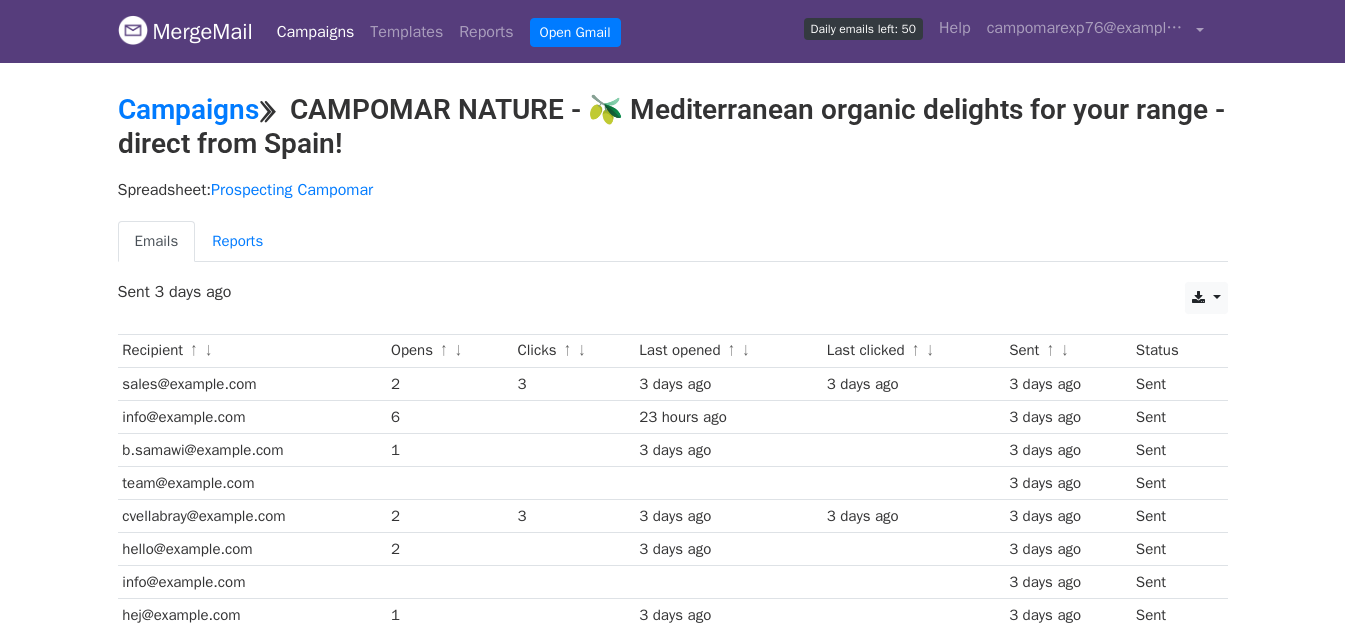 scroll, scrollTop: 0, scrollLeft: 0, axis: both 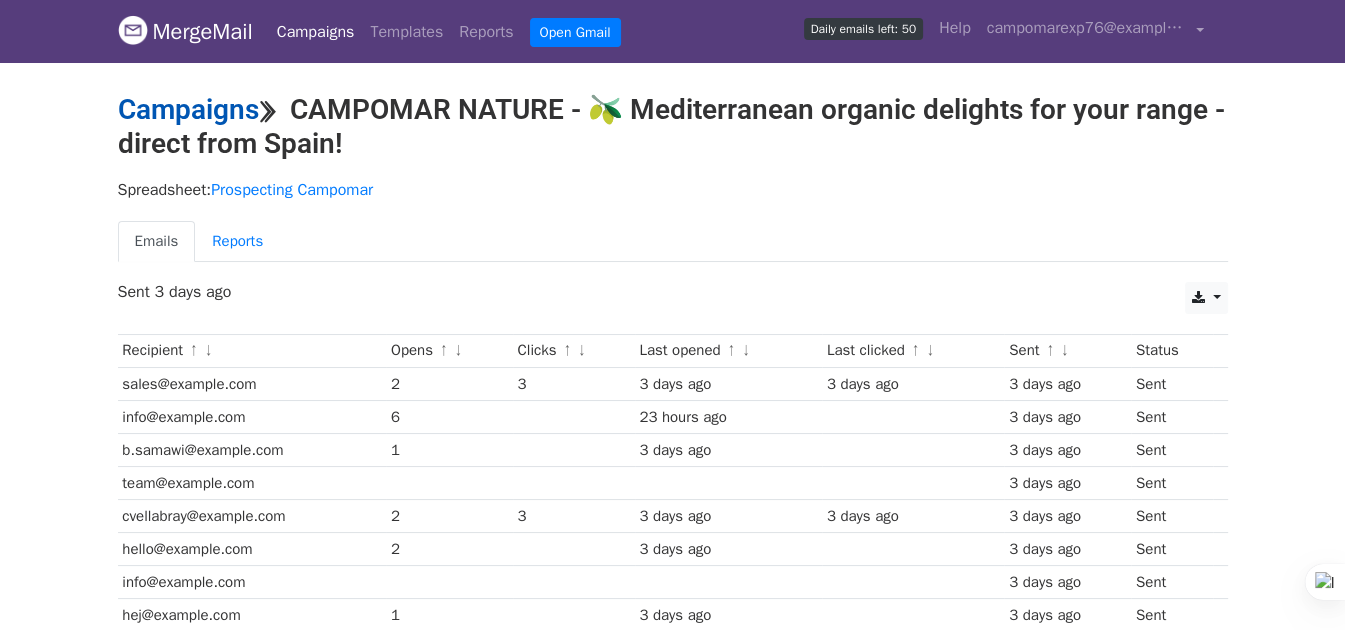 click on "Campaigns" at bounding box center [188, 109] 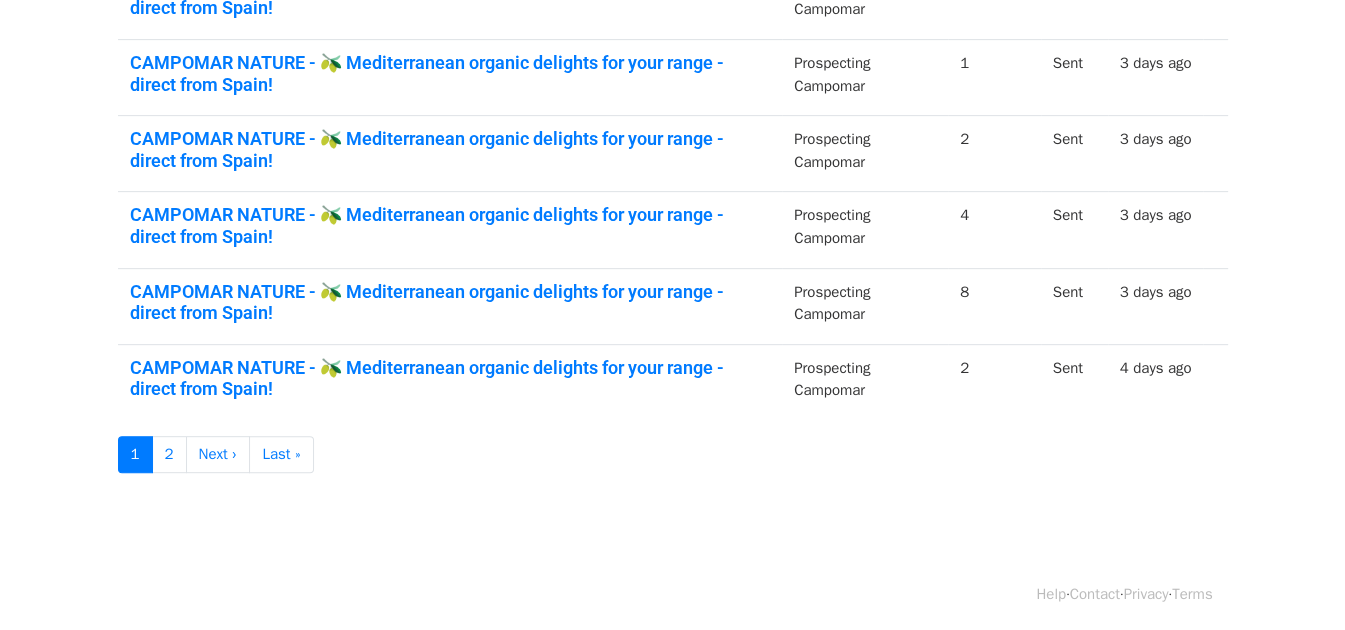 scroll, scrollTop: 751, scrollLeft: 0, axis: vertical 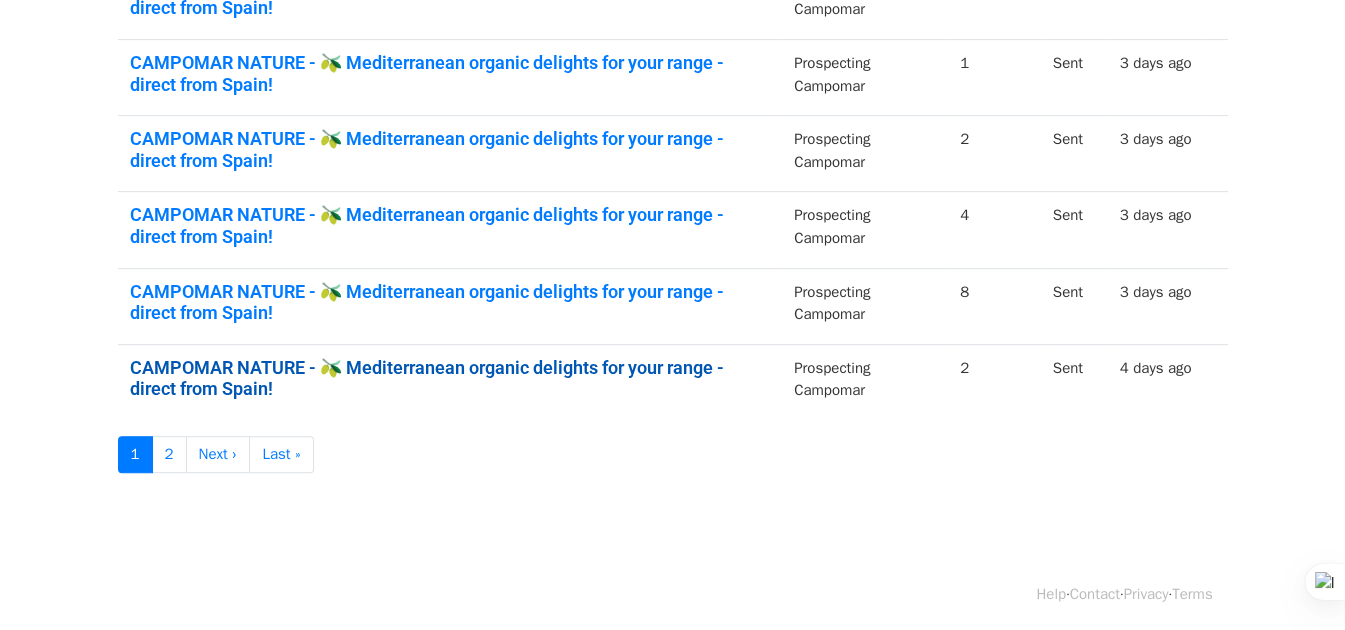 click on "CAMPOMAR NATURE - 🫒 Mediterranean organic delights for your range - direct from Spain!" at bounding box center [450, 378] 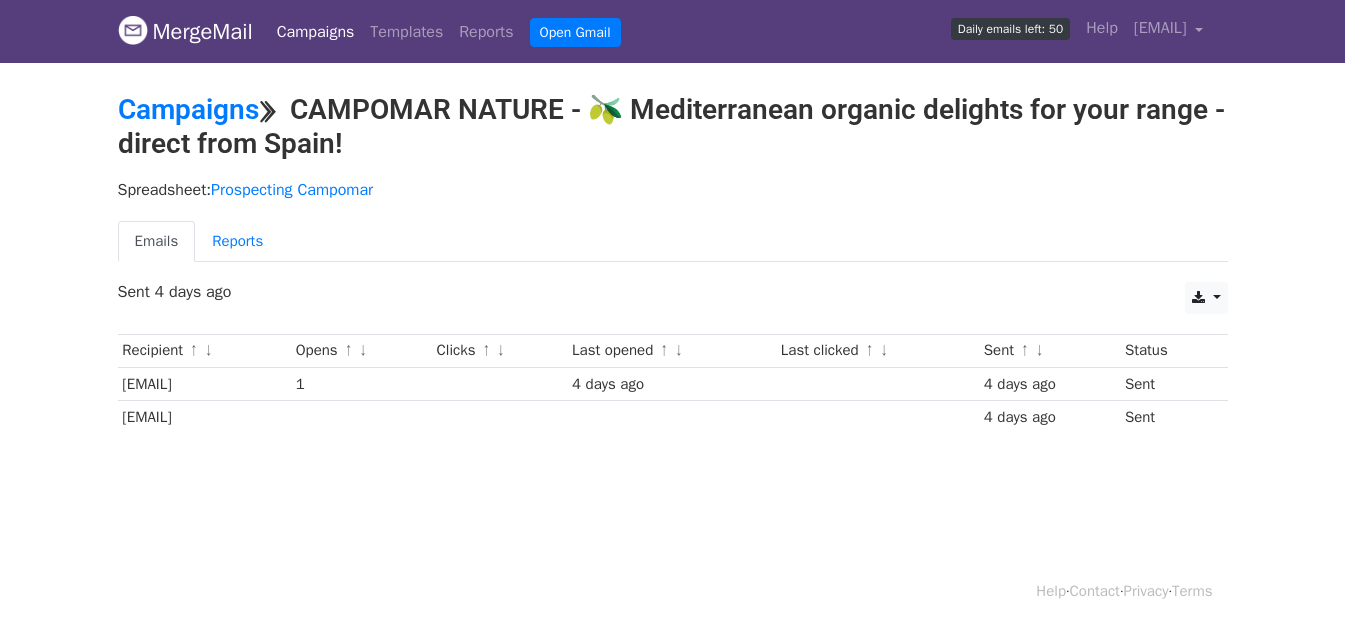 scroll, scrollTop: 0, scrollLeft: 0, axis: both 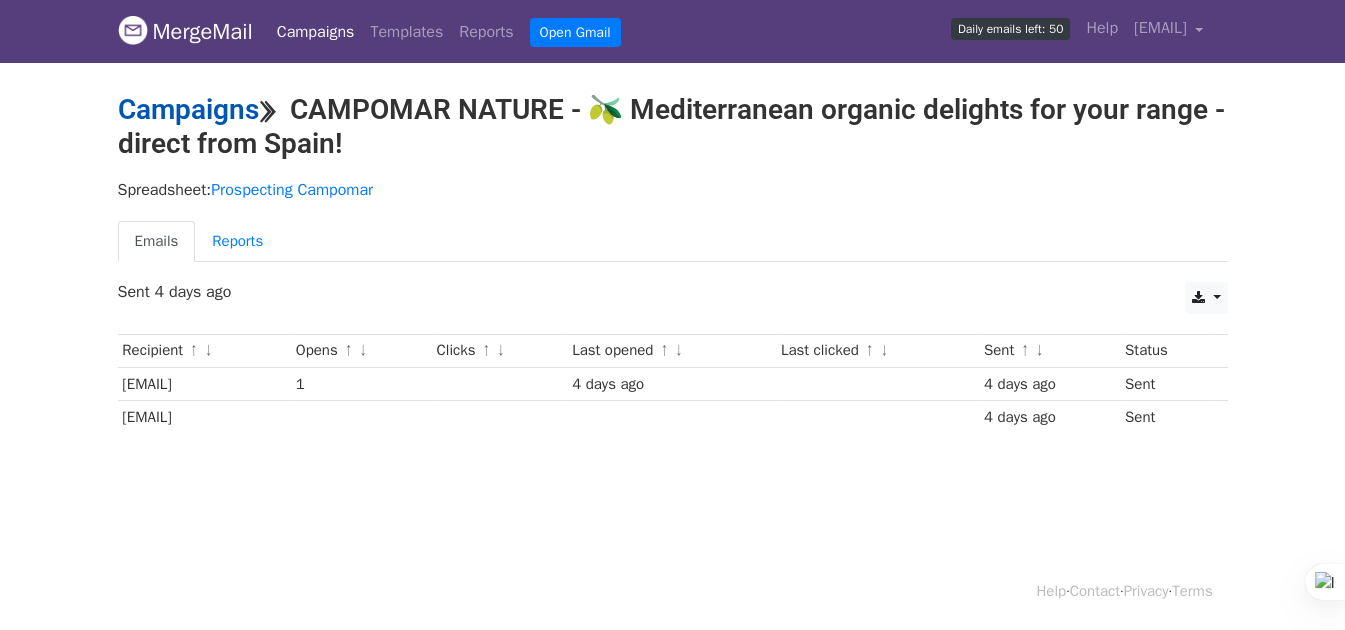 click on "Campaigns" at bounding box center [188, 109] 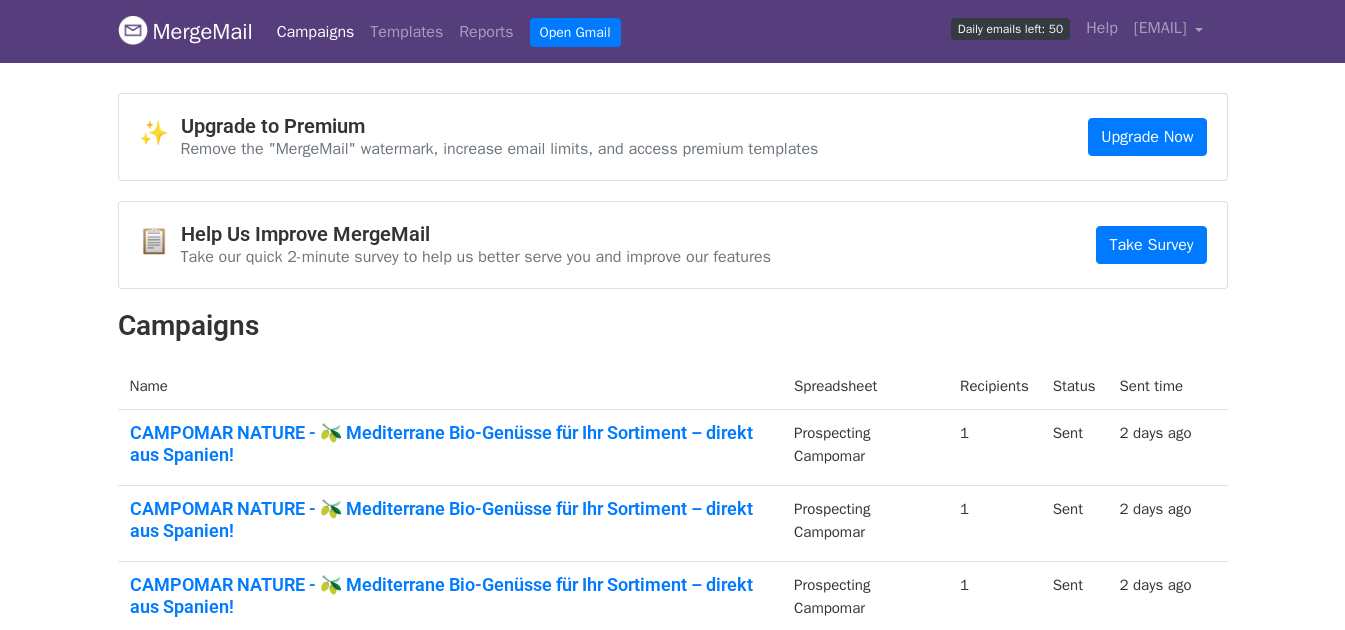 scroll, scrollTop: 0, scrollLeft: 0, axis: both 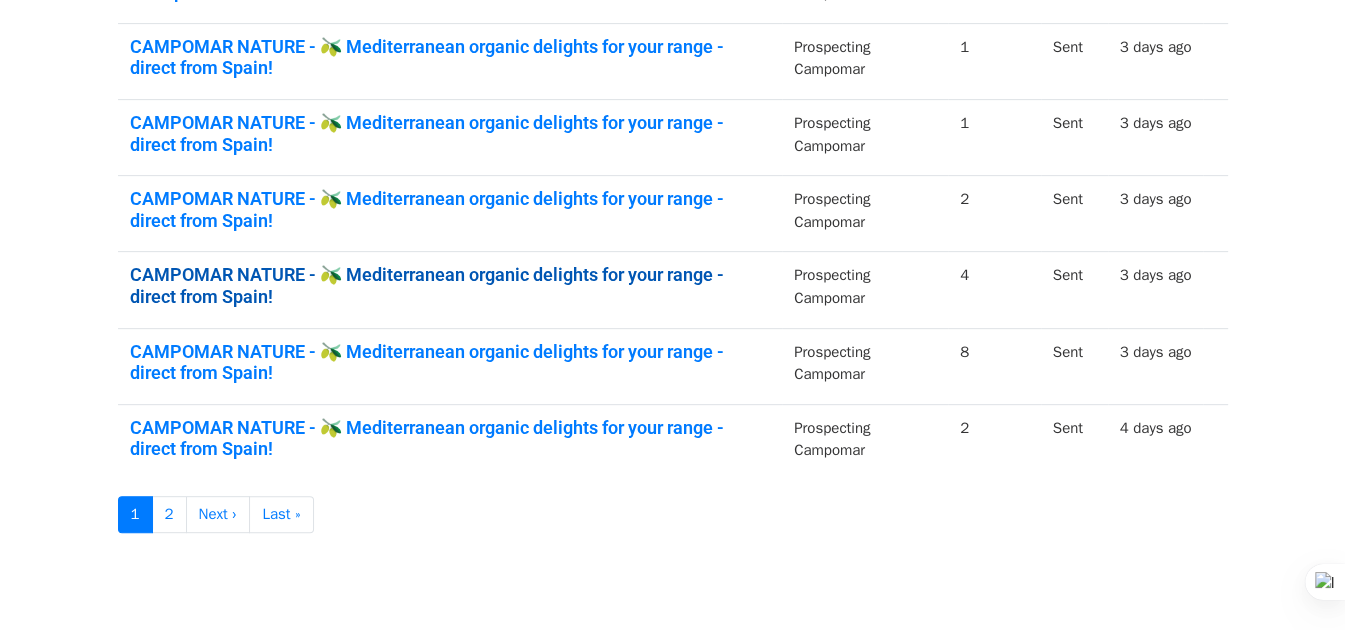 click on "CAMPOMAR NATURE - 🫒 Mediterranean organic delights for your range - direct from Spain!" at bounding box center [450, 285] 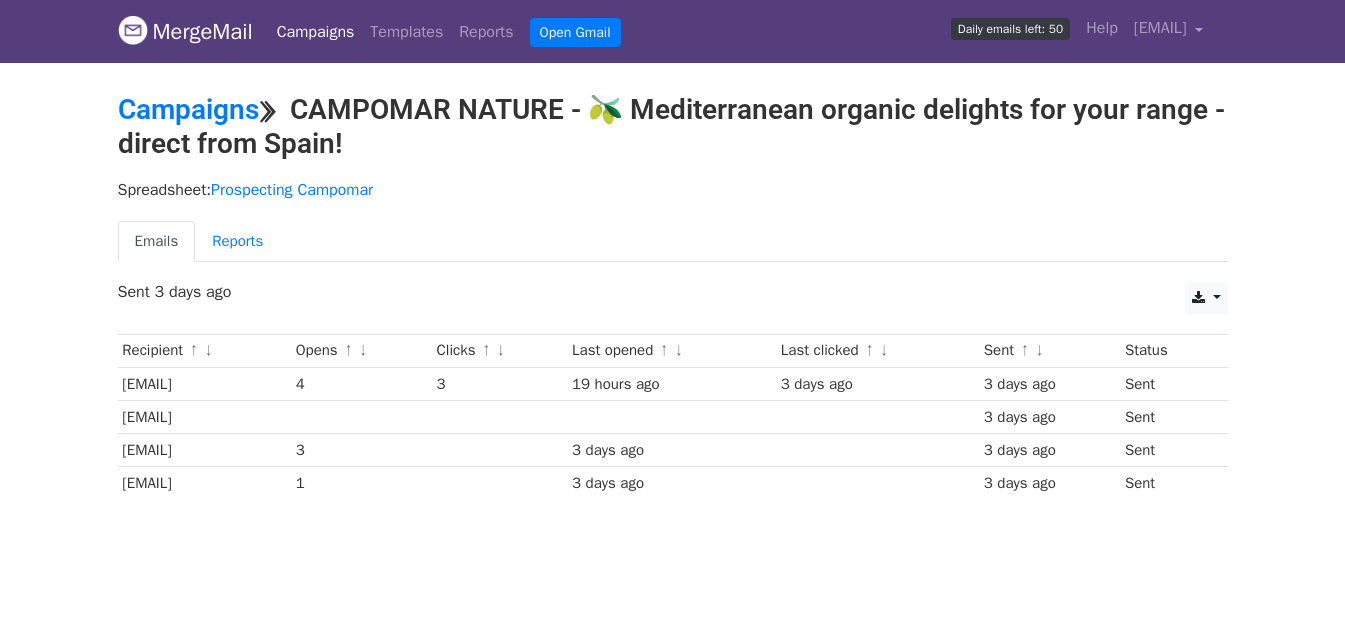 scroll, scrollTop: 0, scrollLeft: 0, axis: both 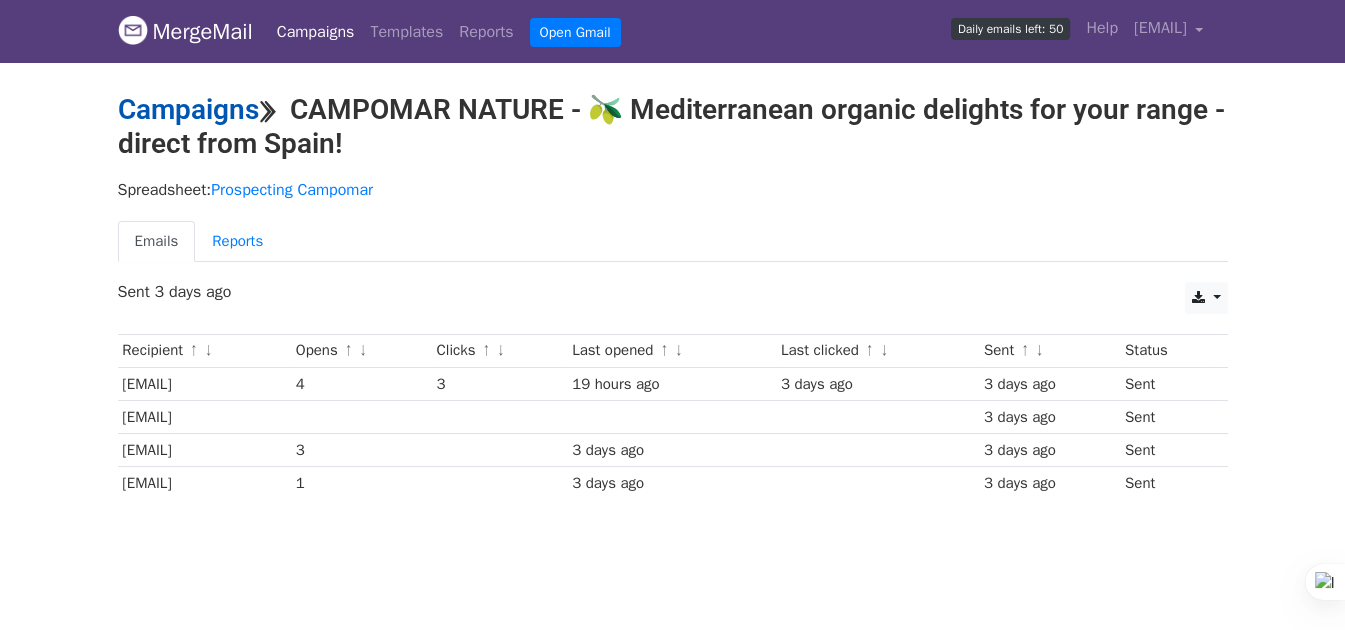 click on "Campaigns" at bounding box center (188, 109) 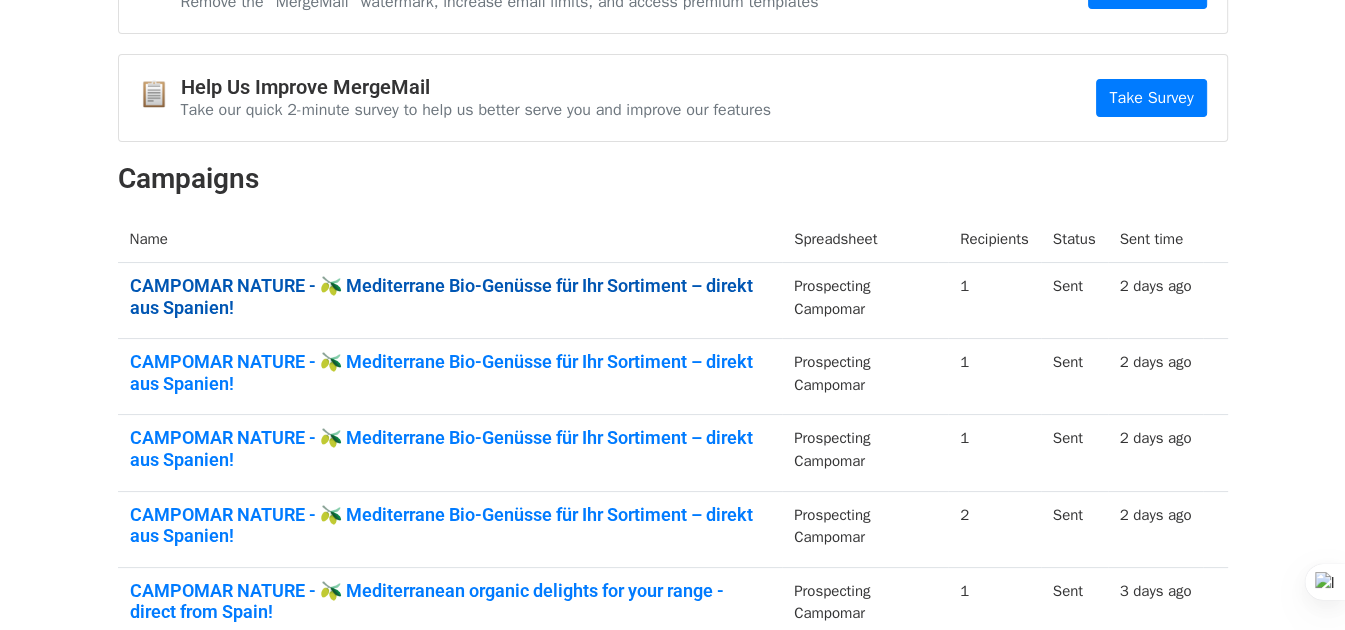 scroll, scrollTop: 512, scrollLeft: 0, axis: vertical 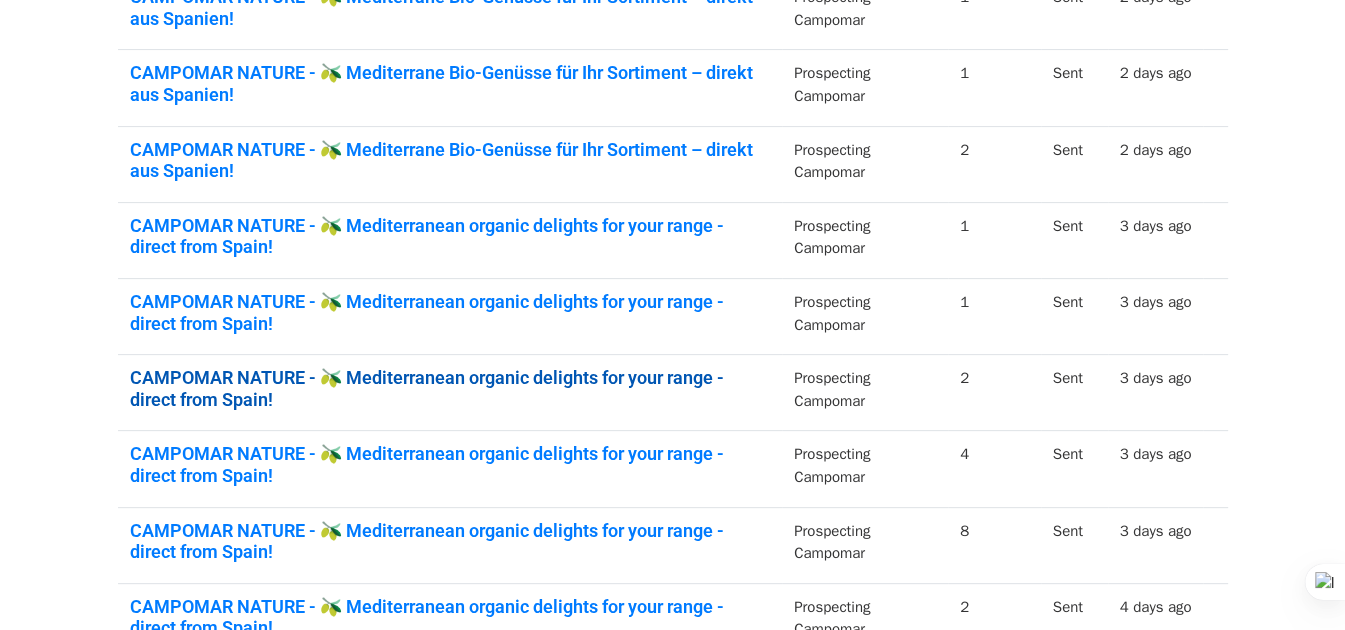 click on "CAMPOMAR NATURE - 🫒 Mediterranean organic delights for your range - direct from Spain!" at bounding box center [450, 388] 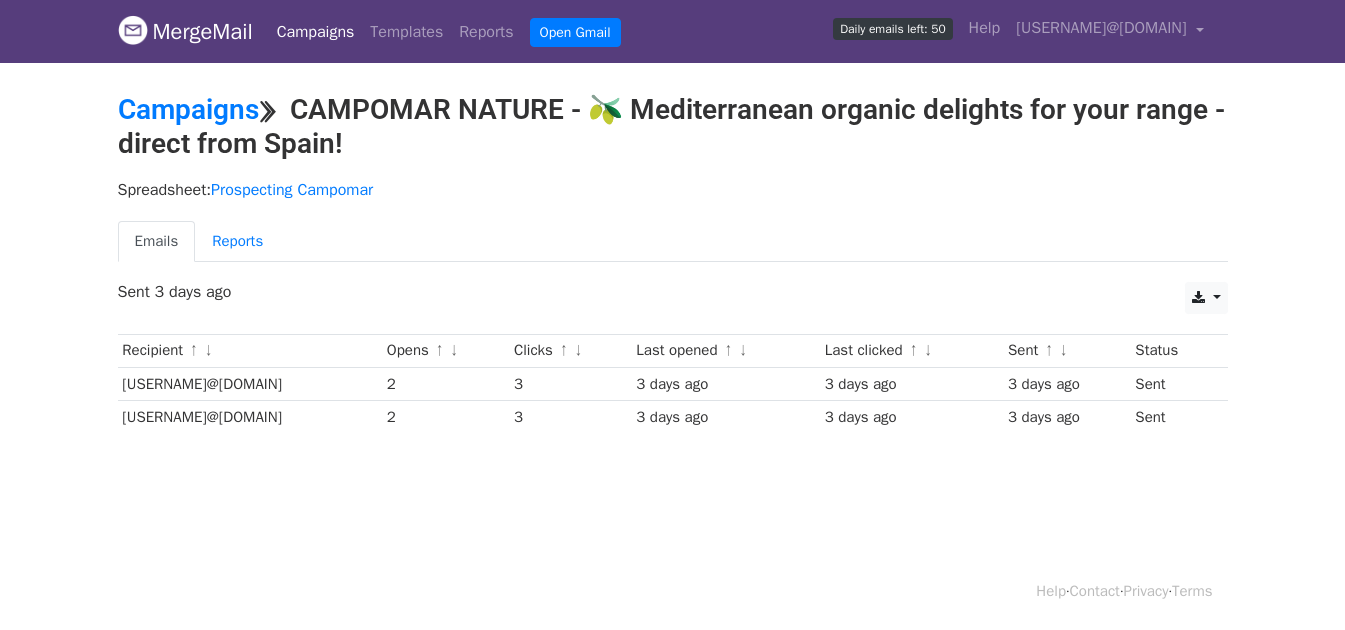 scroll, scrollTop: 0, scrollLeft: 0, axis: both 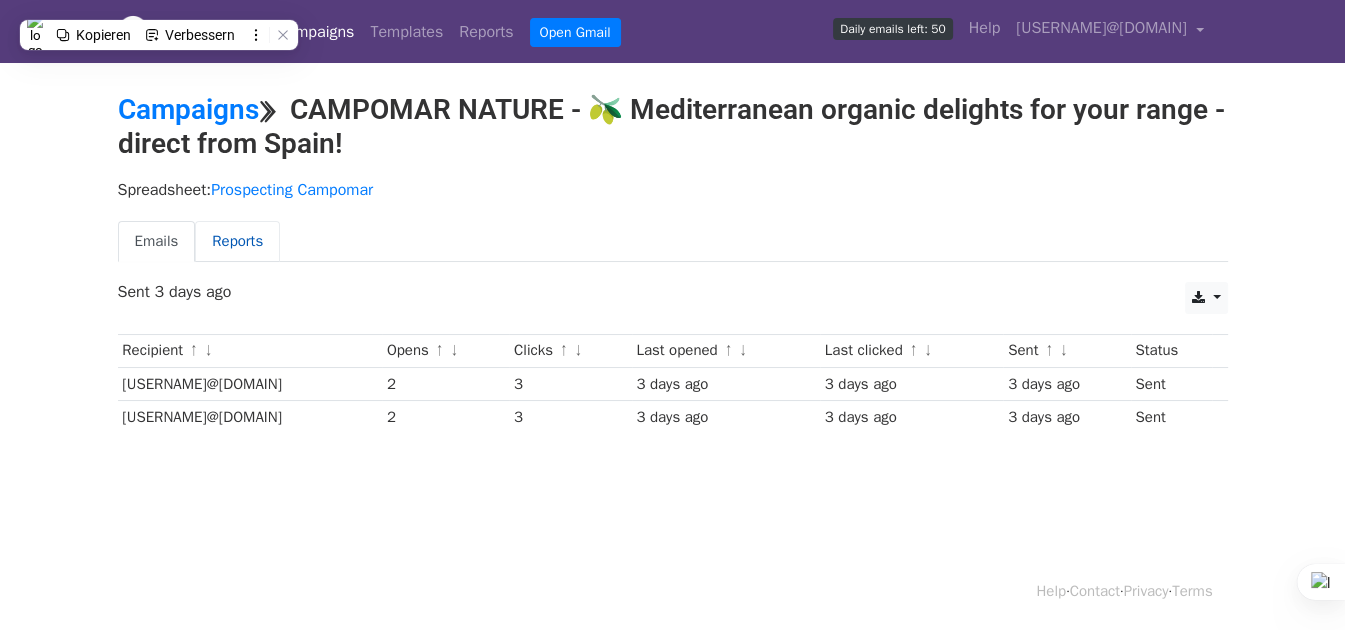 click on "Reports" at bounding box center (237, 241) 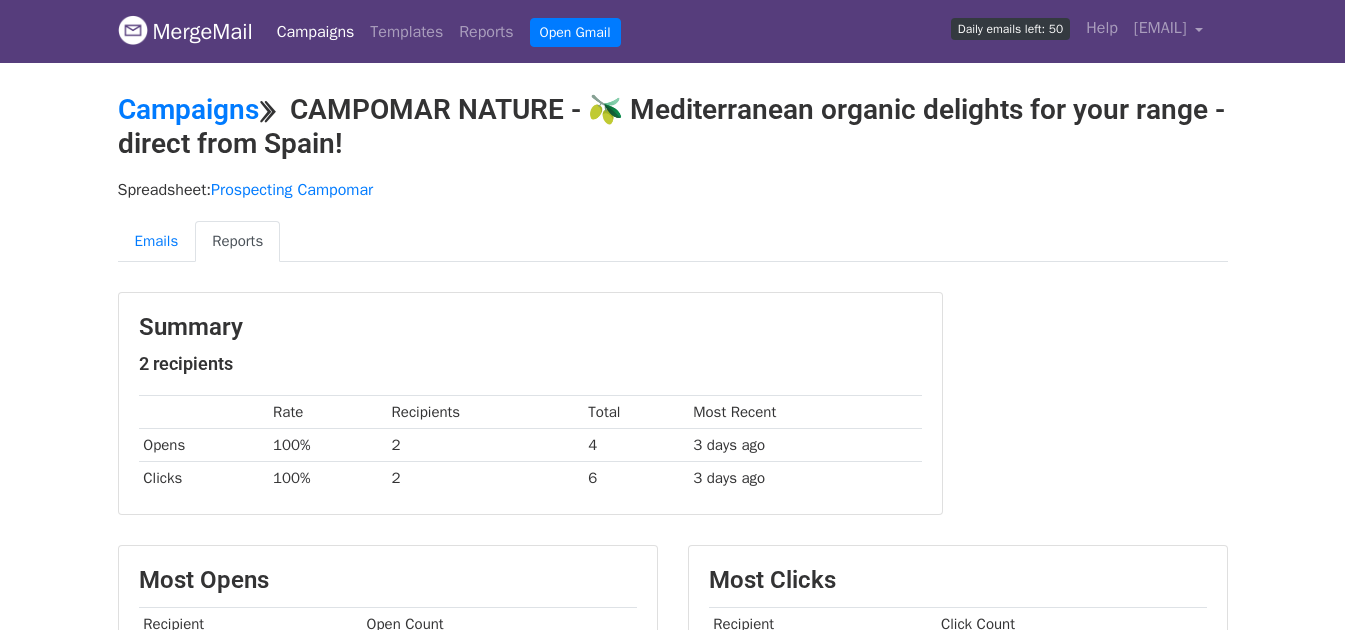 scroll, scrollTop: 0, scrollLeft: 0, axis: both 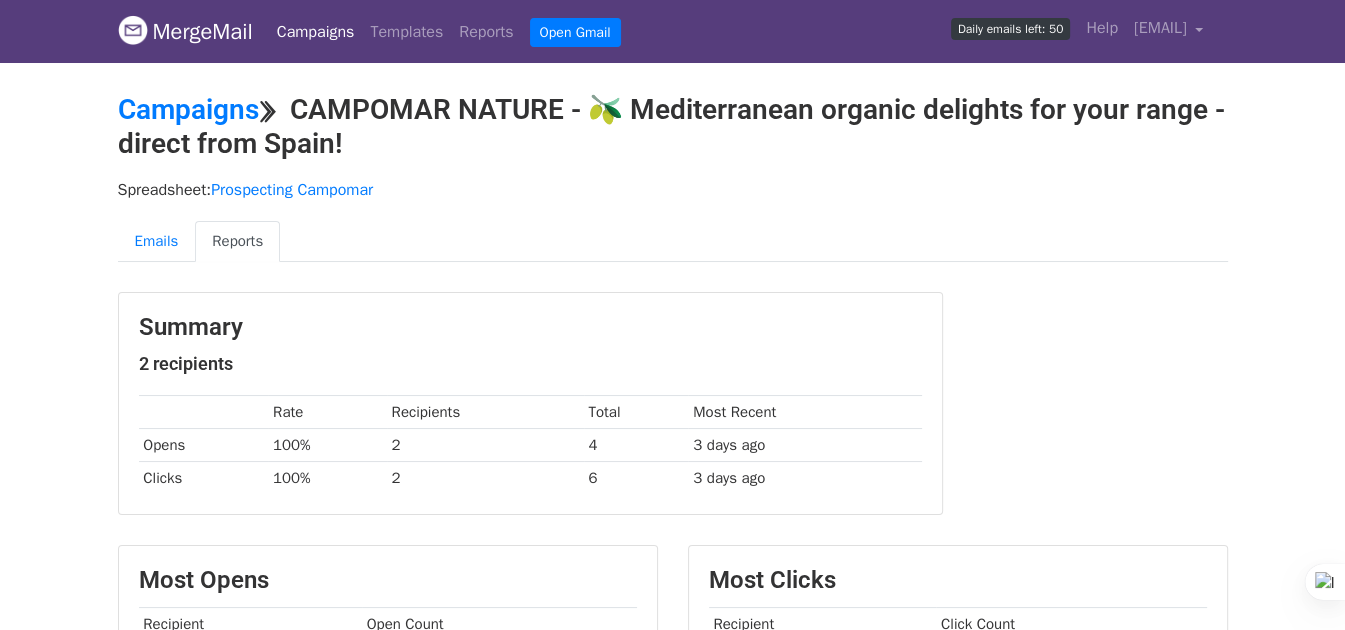 click on "Campaigns" at bounding box center [316, 32] 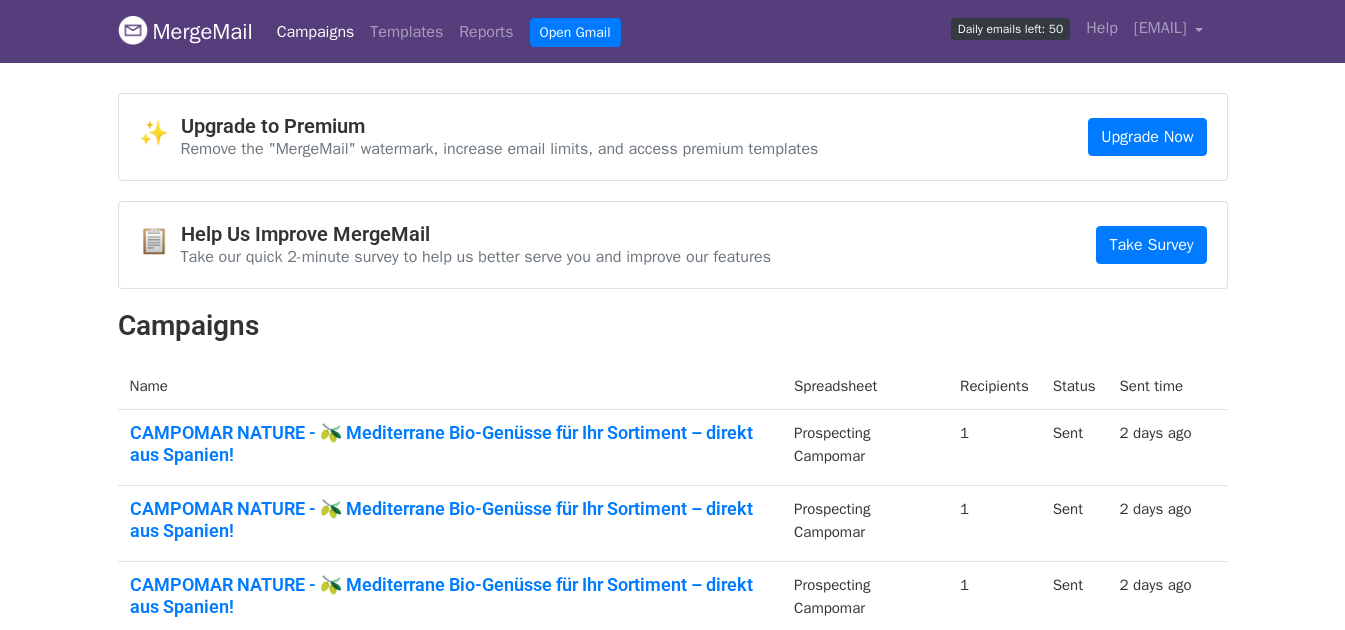 scroll, scrollTop: 0, scrollLeft: 0, axis: both 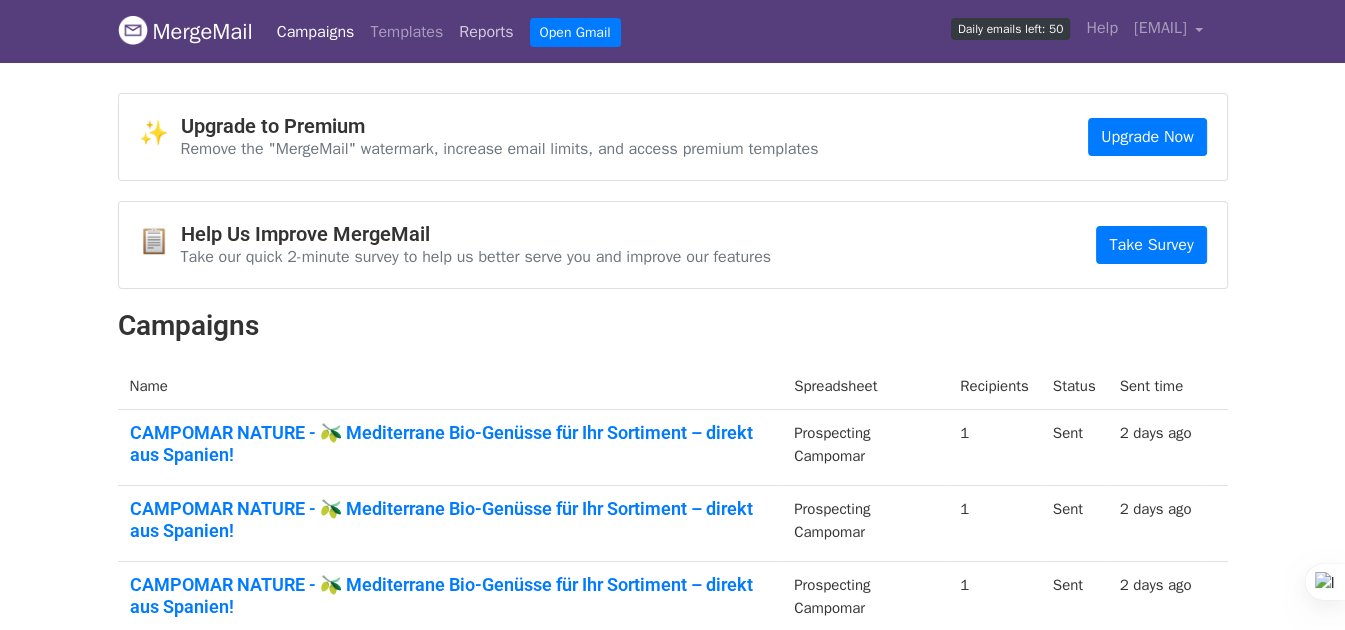 click on "Reports" at bounding box center (486, 32) 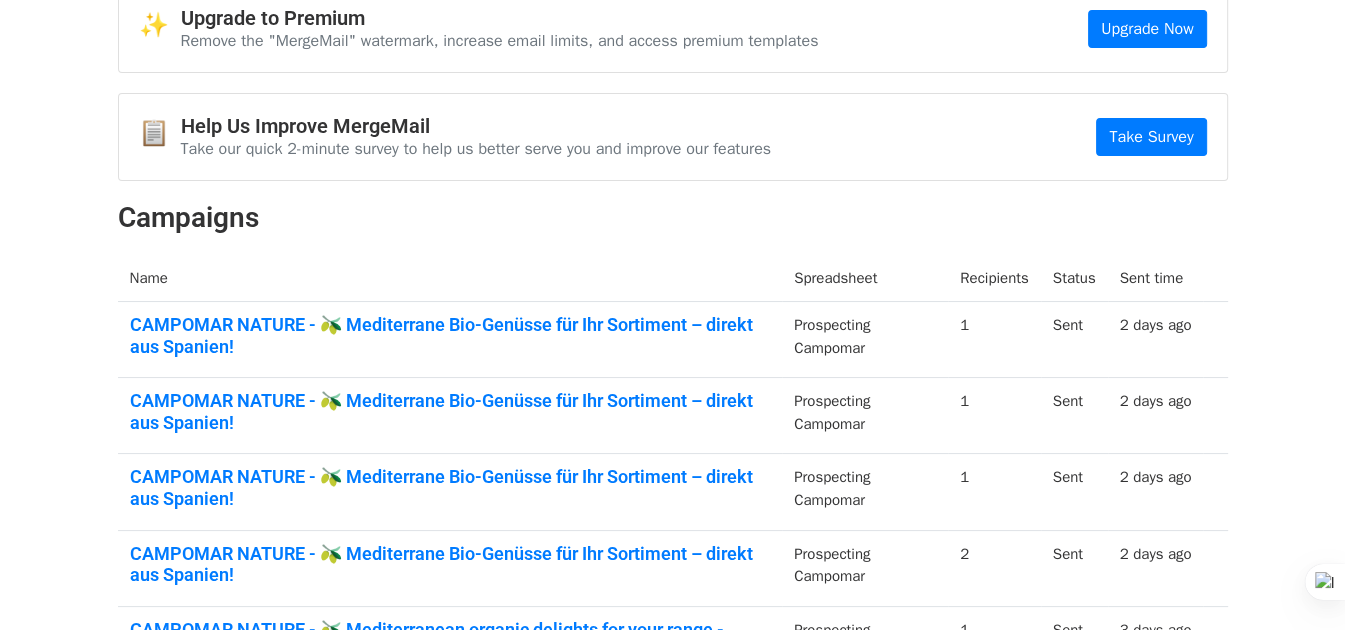 scroll, scrollTop: 0, scrollLeft: 0, axis: both 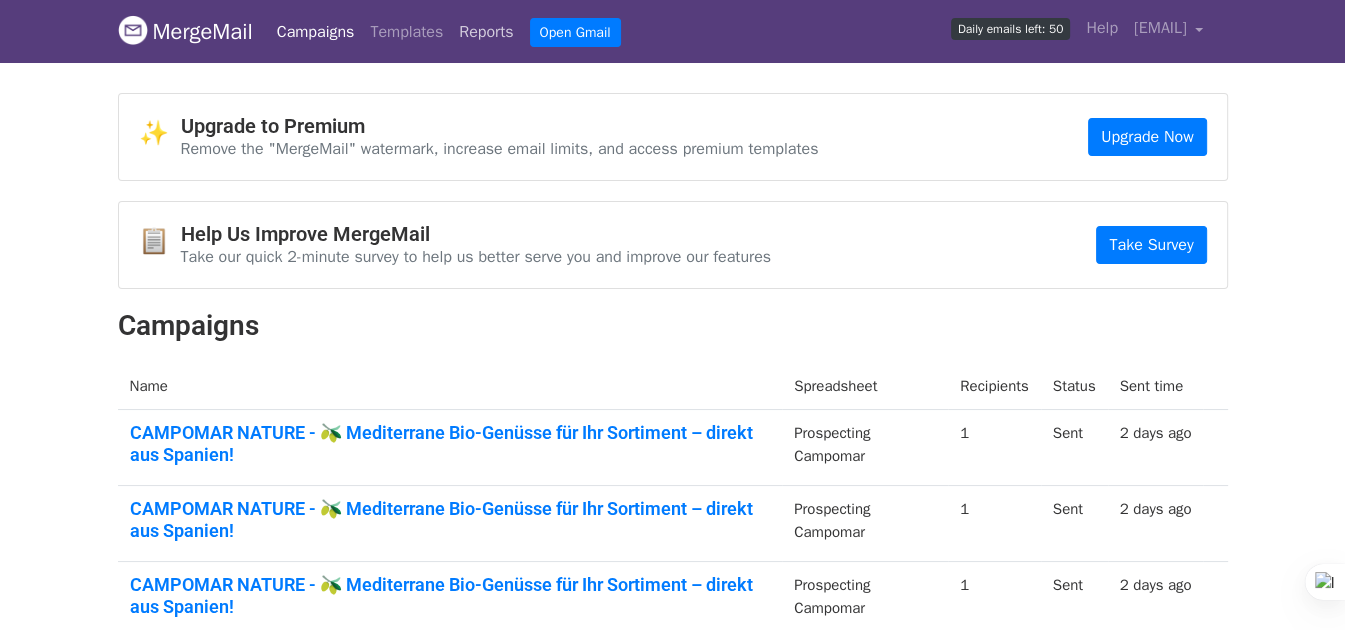 click on "Reports" at bounding box center (486, 32) 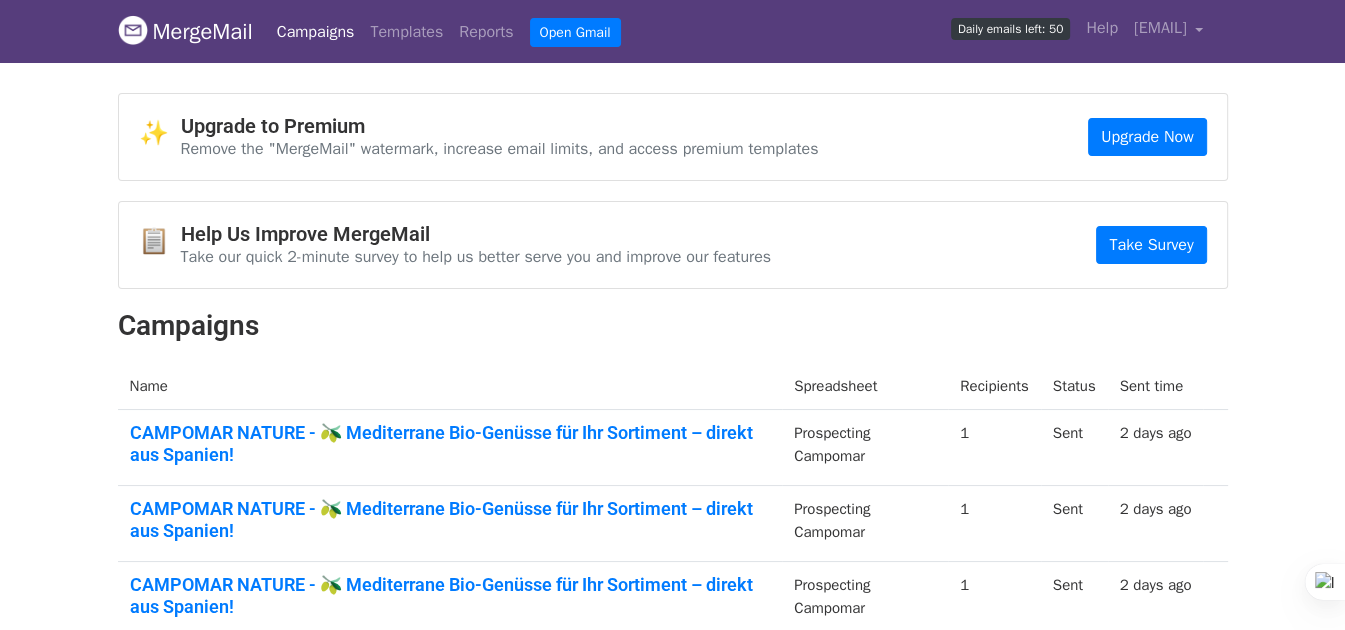 click on "Campaigns" at bounding box center [316, 32] 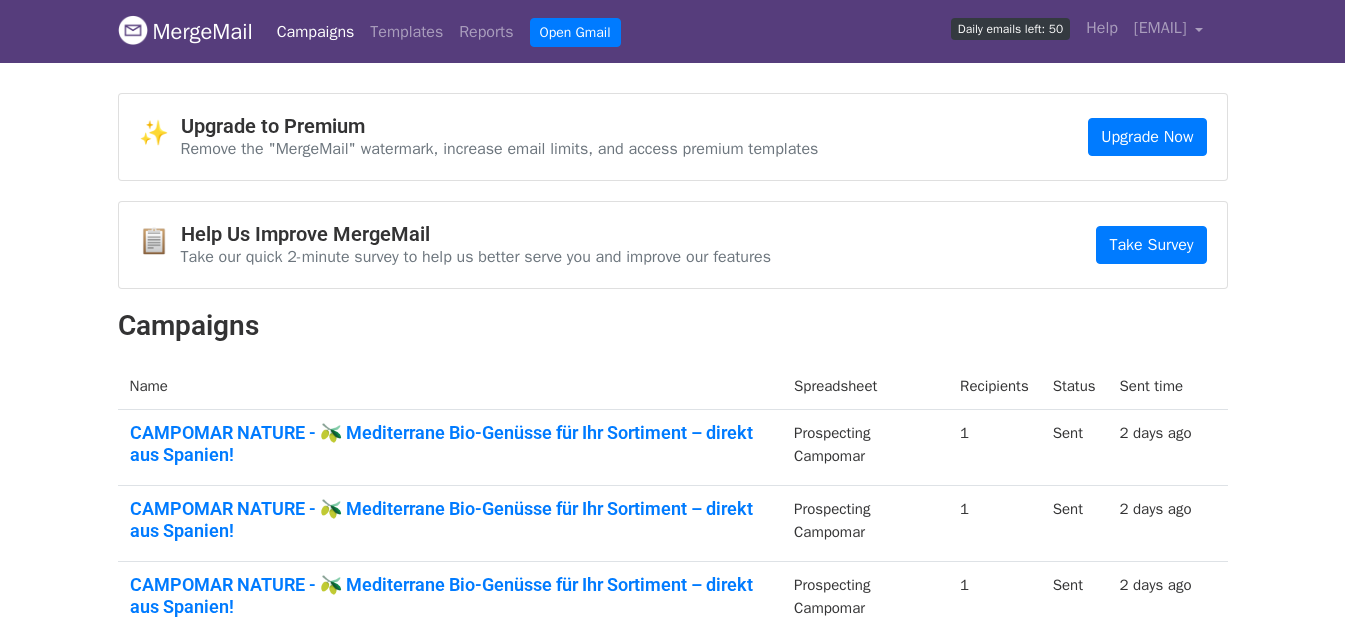 scroll, scrollTop: 0, scrollLeft: 0, axis: both 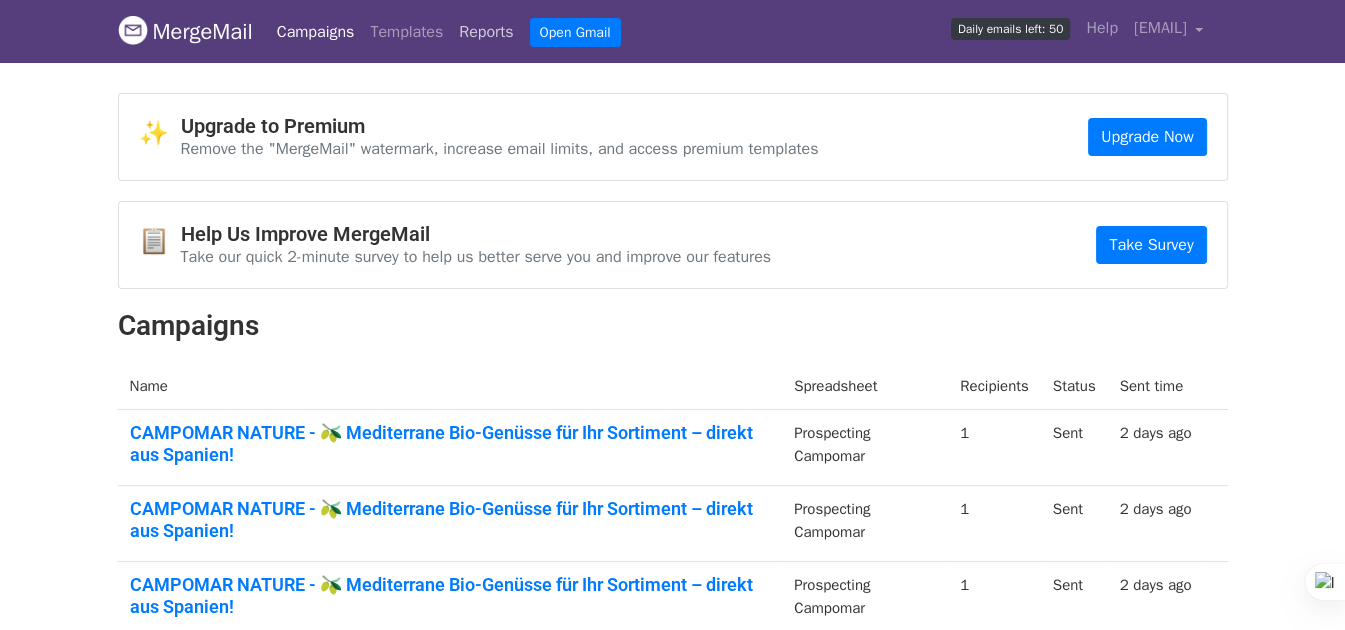 click on "Reports" at bounding box center (486, 32) 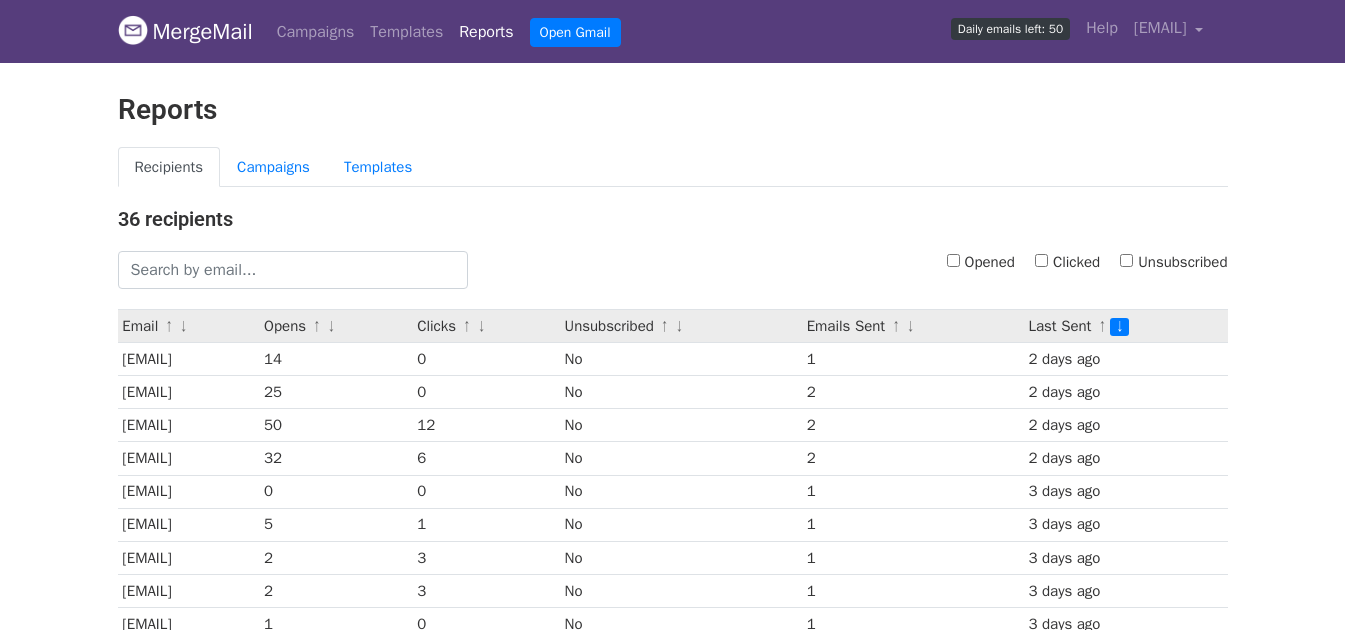 scroll, scrollTop: 0, scrollLeft: 0, axis: both 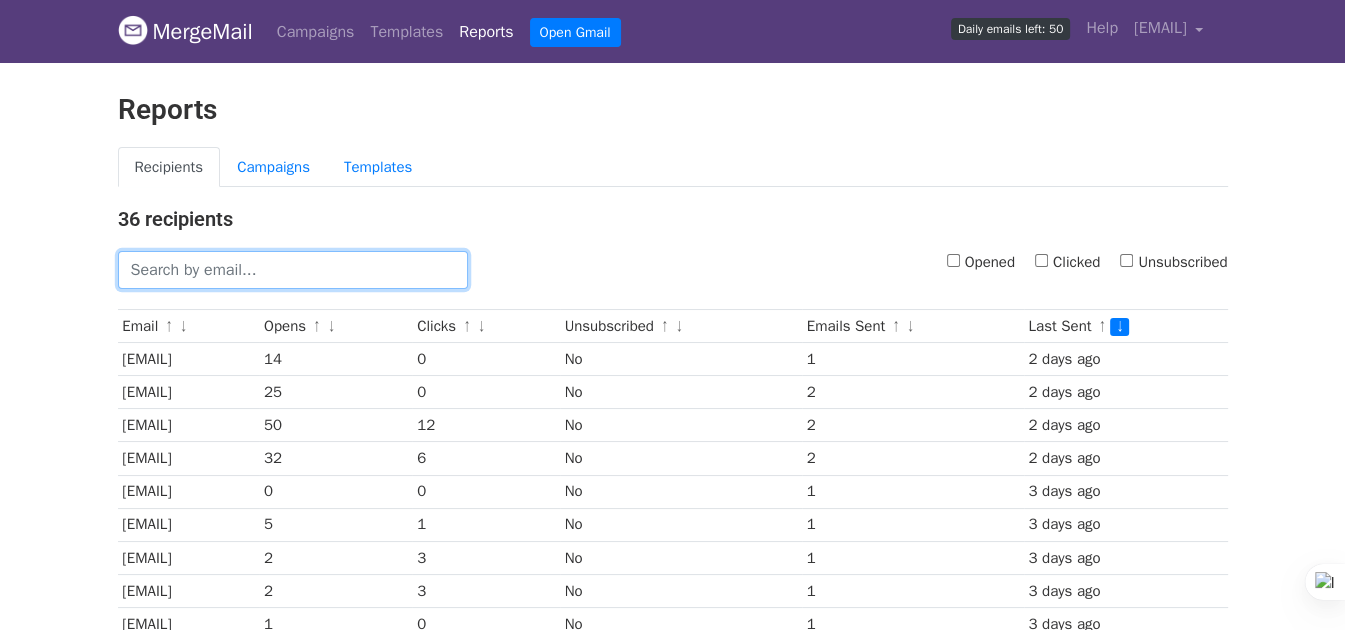 click at bounding box center (293, 270) 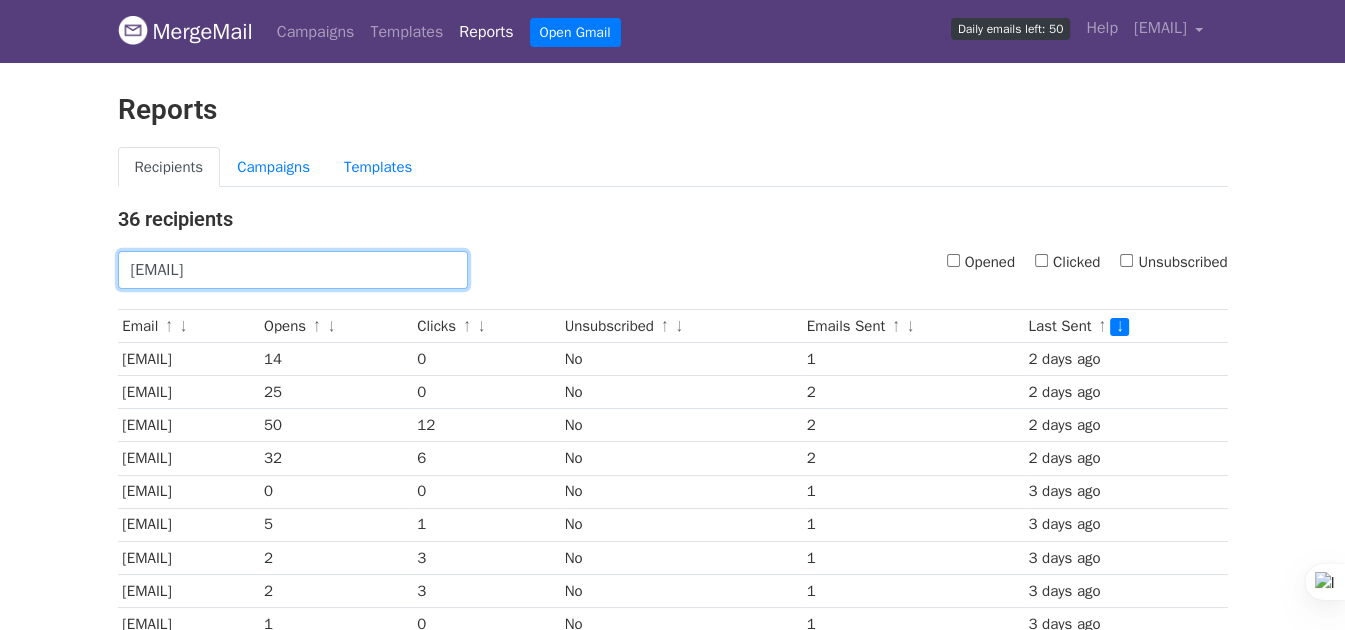 type on "sales@ellediicompany.com" 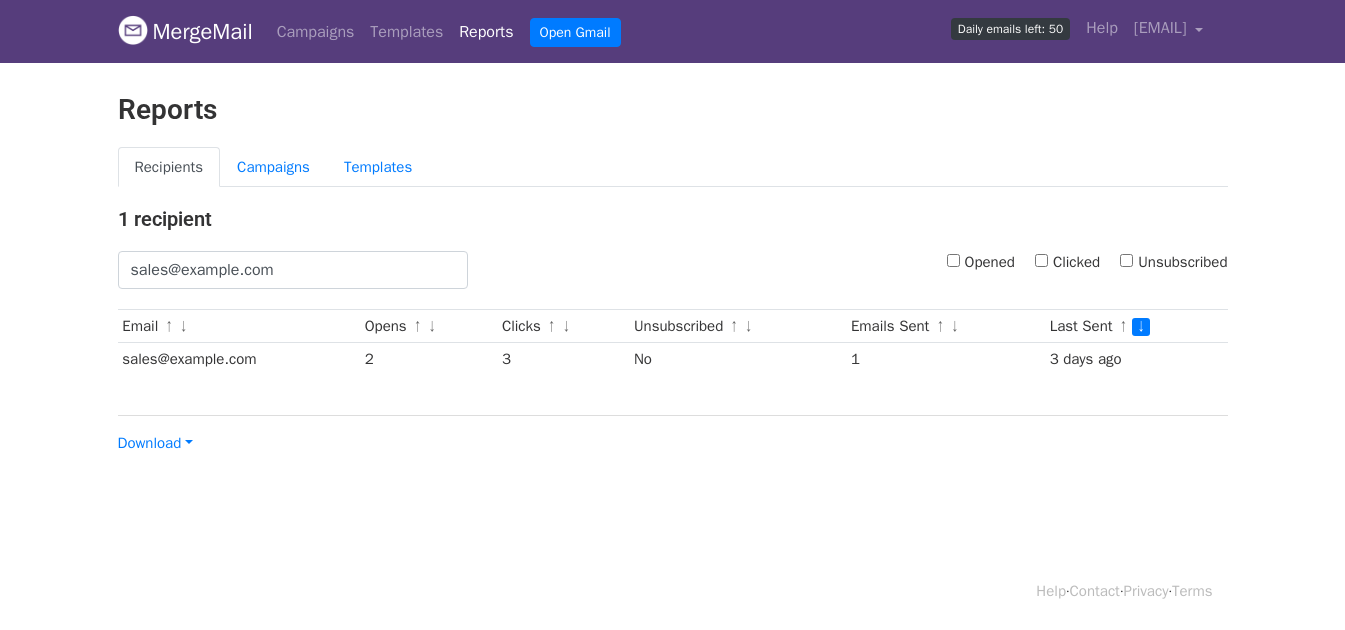 scroll, scrollTop: 0, scrollLeft: 0, axis: both 